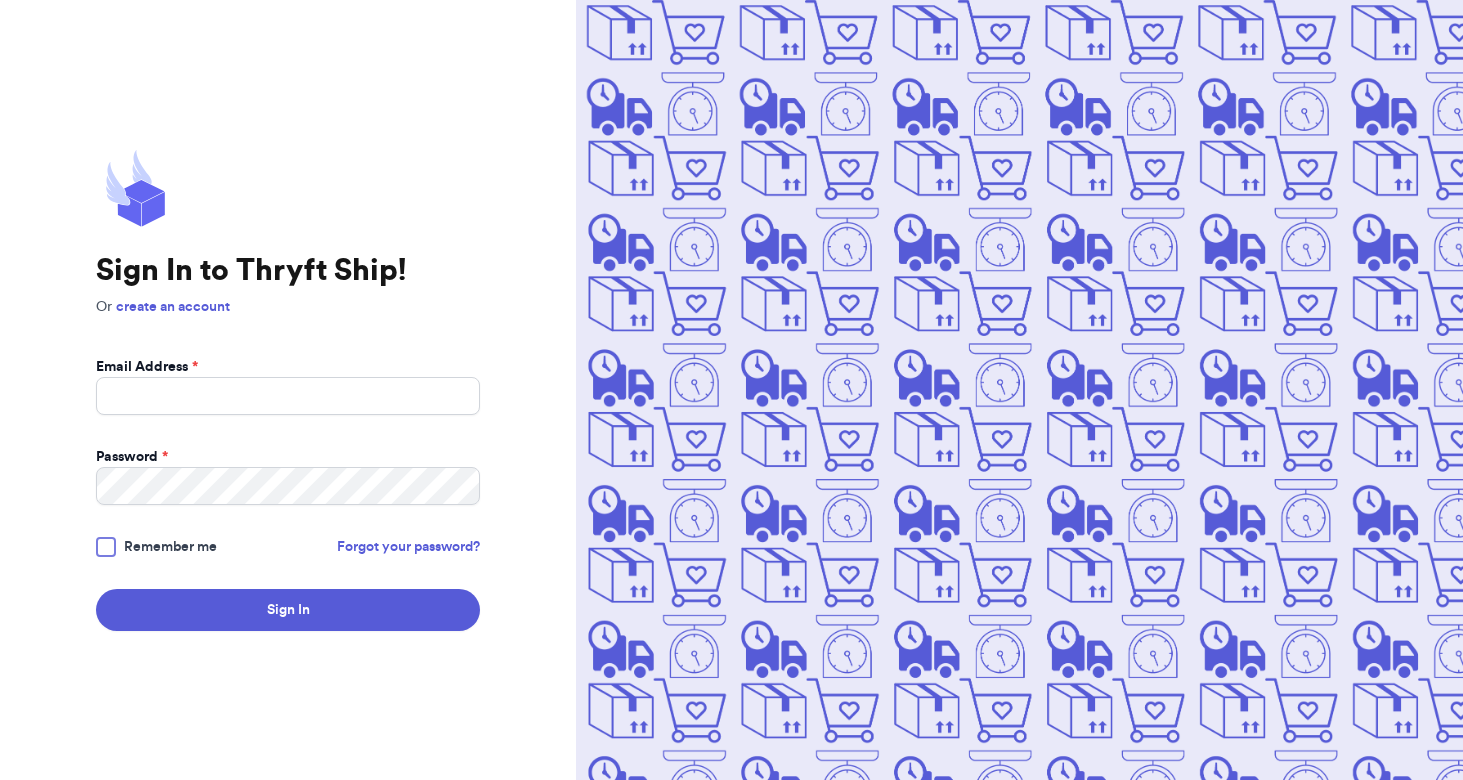 scroll, scrollTop: 0, scrollLeft: 0, axis: both 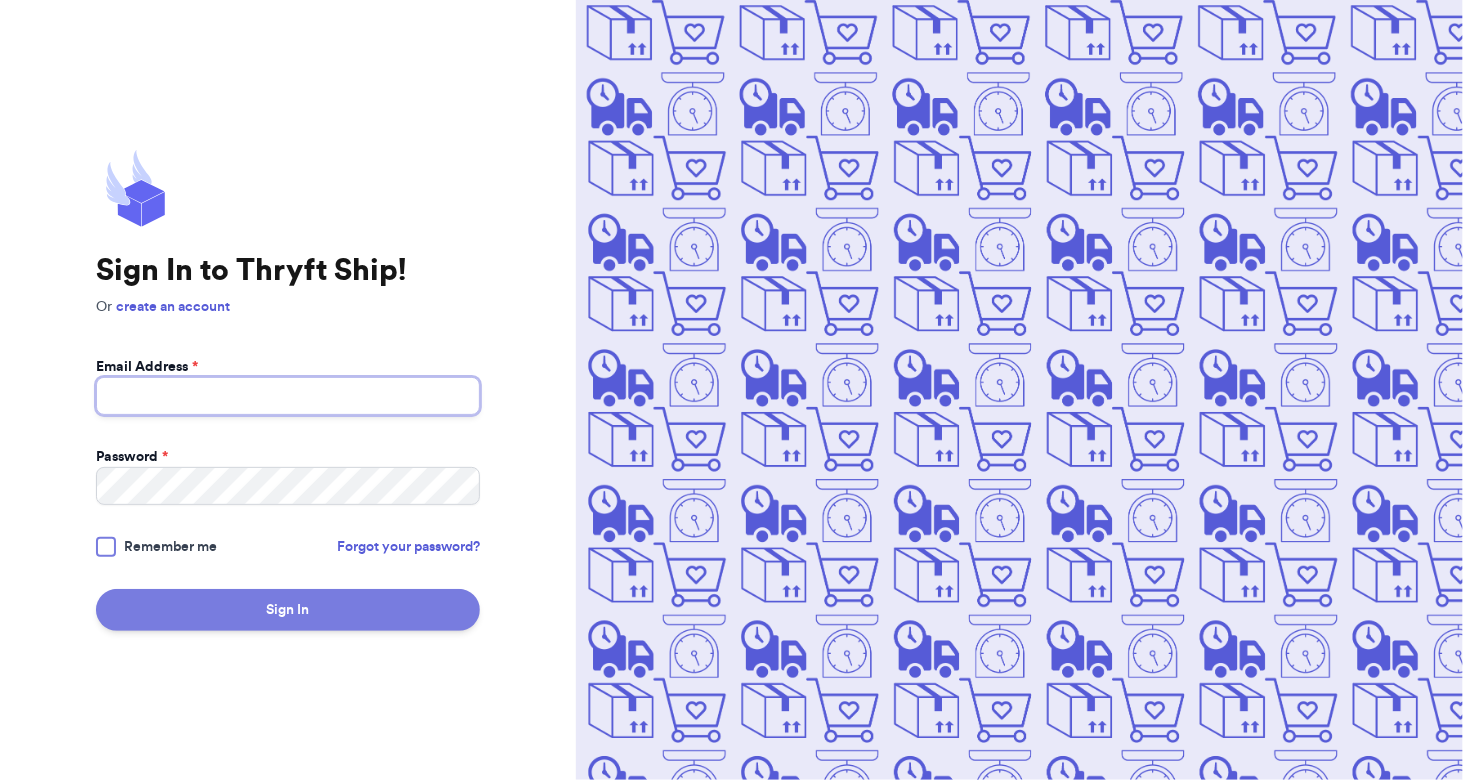 type on "[EMAIL]" 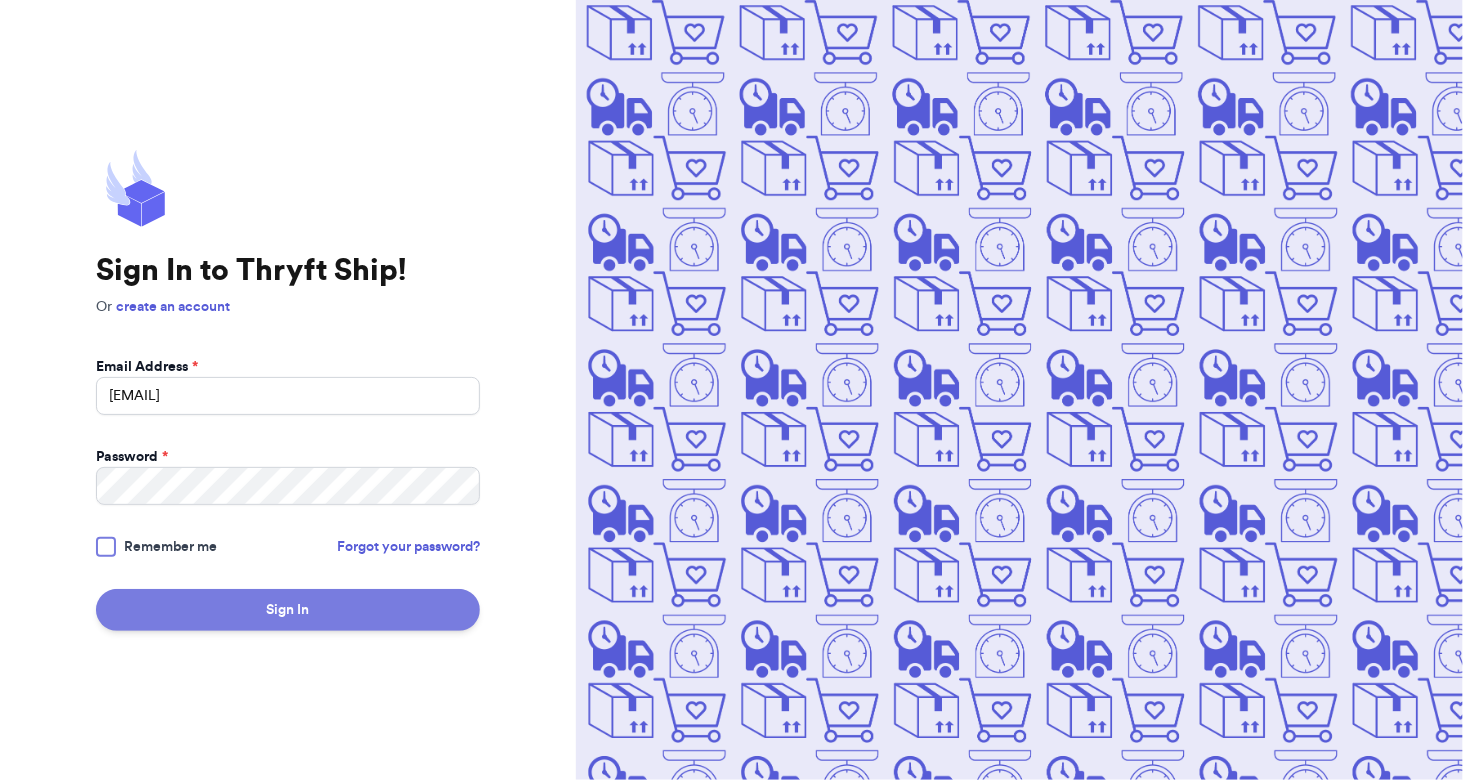 click on "Sign In" at bounding box center (288, 610) 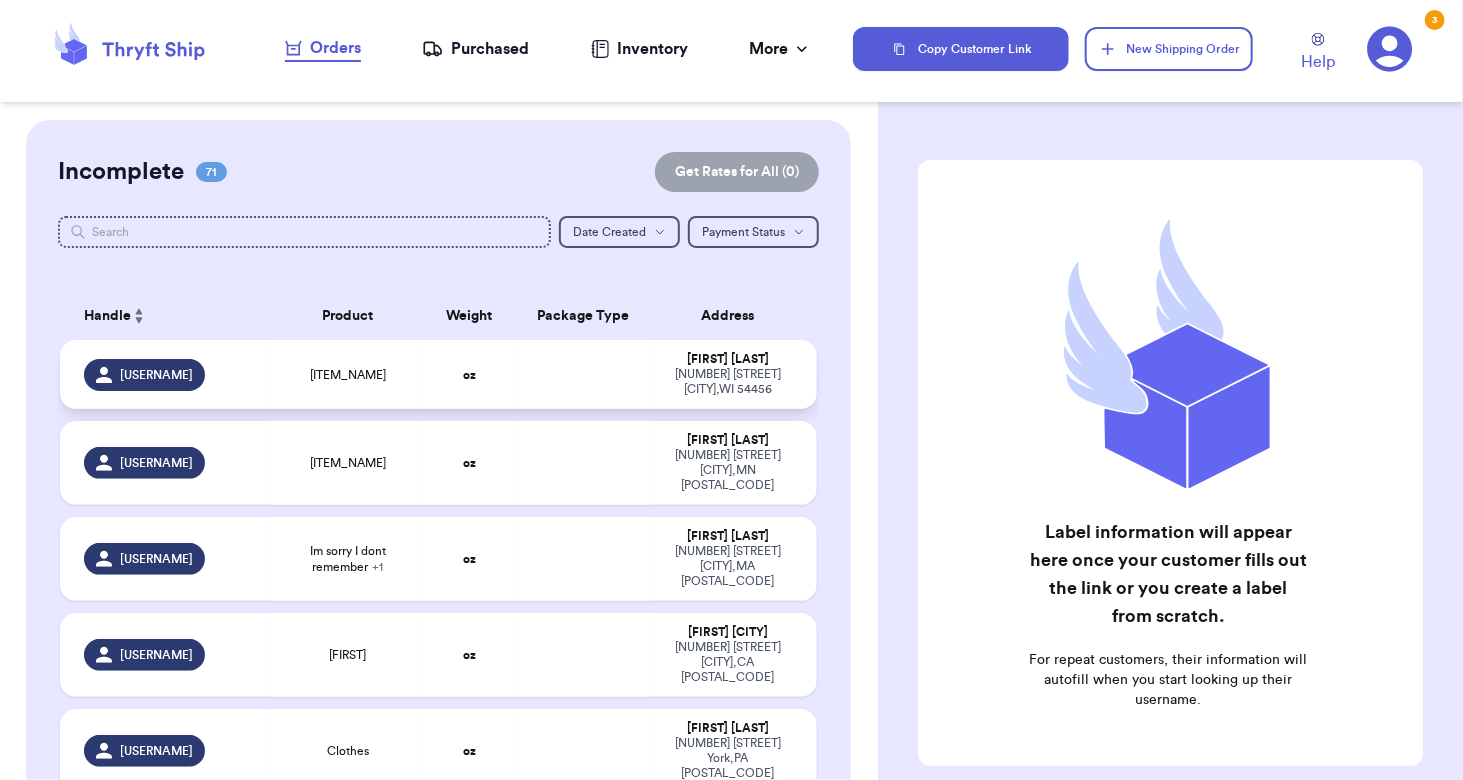 click on "oz" at bounding box center [469, 374] 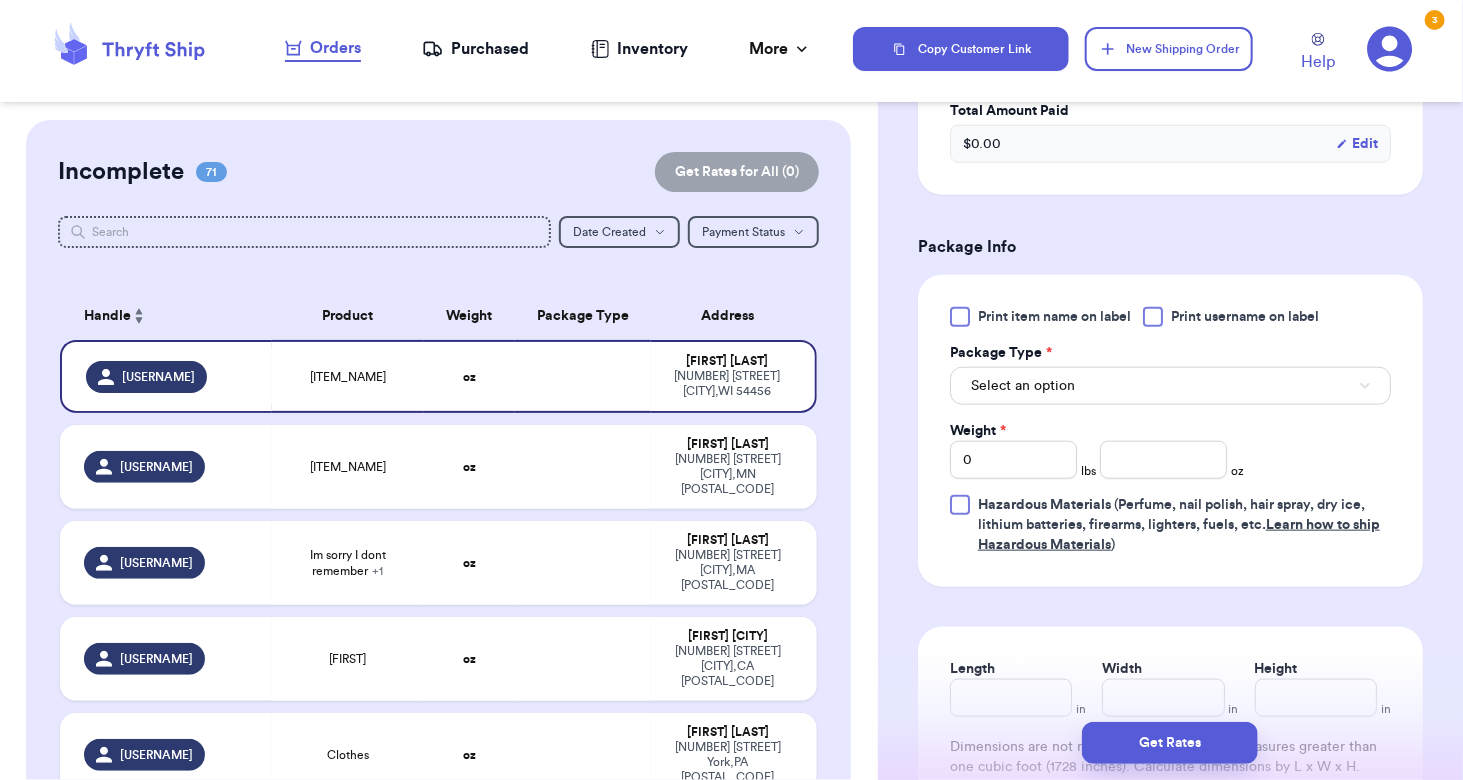 scroll, scrollTop: 674, scrollLeft: 0, axis: vertical 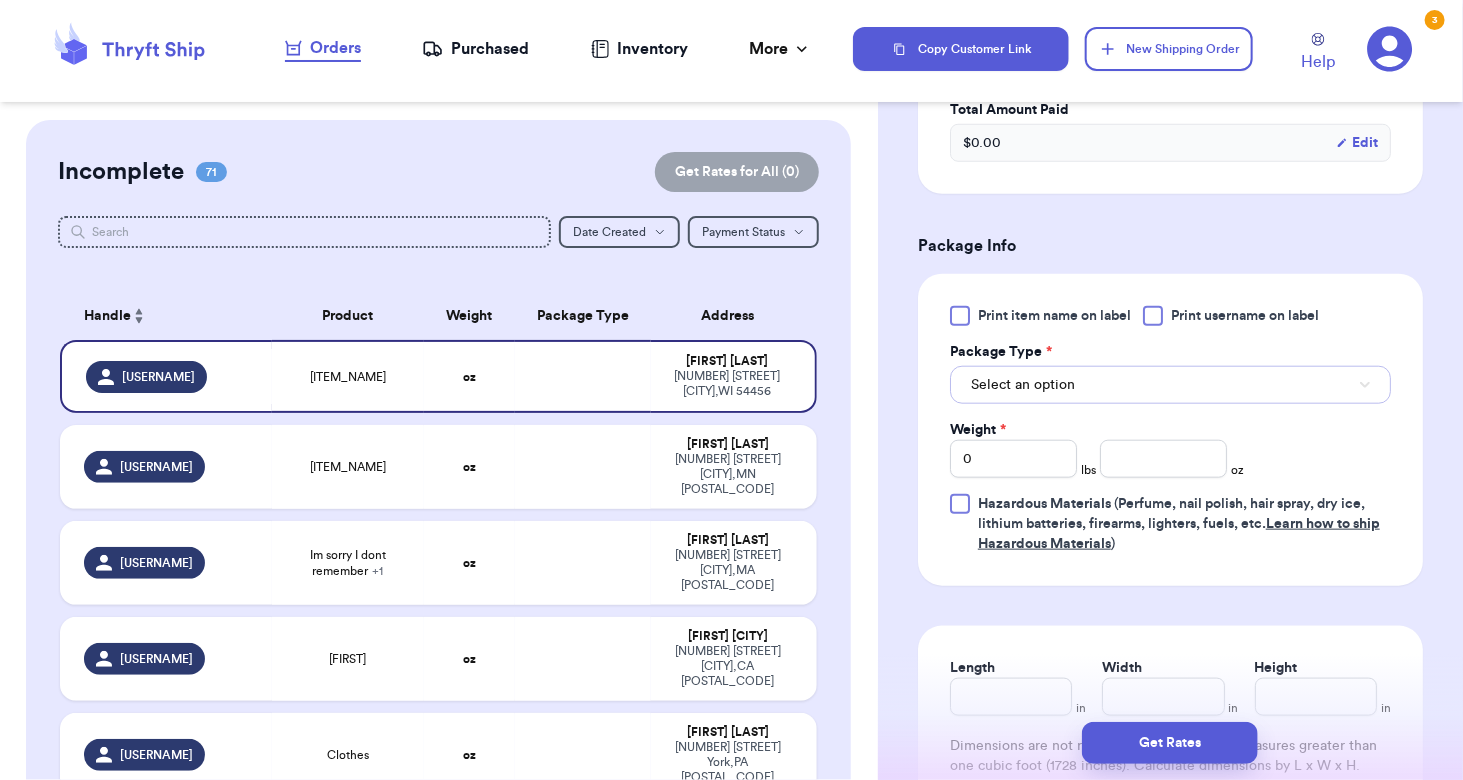 click on "Select an option" at bounding box center [1170, 385] 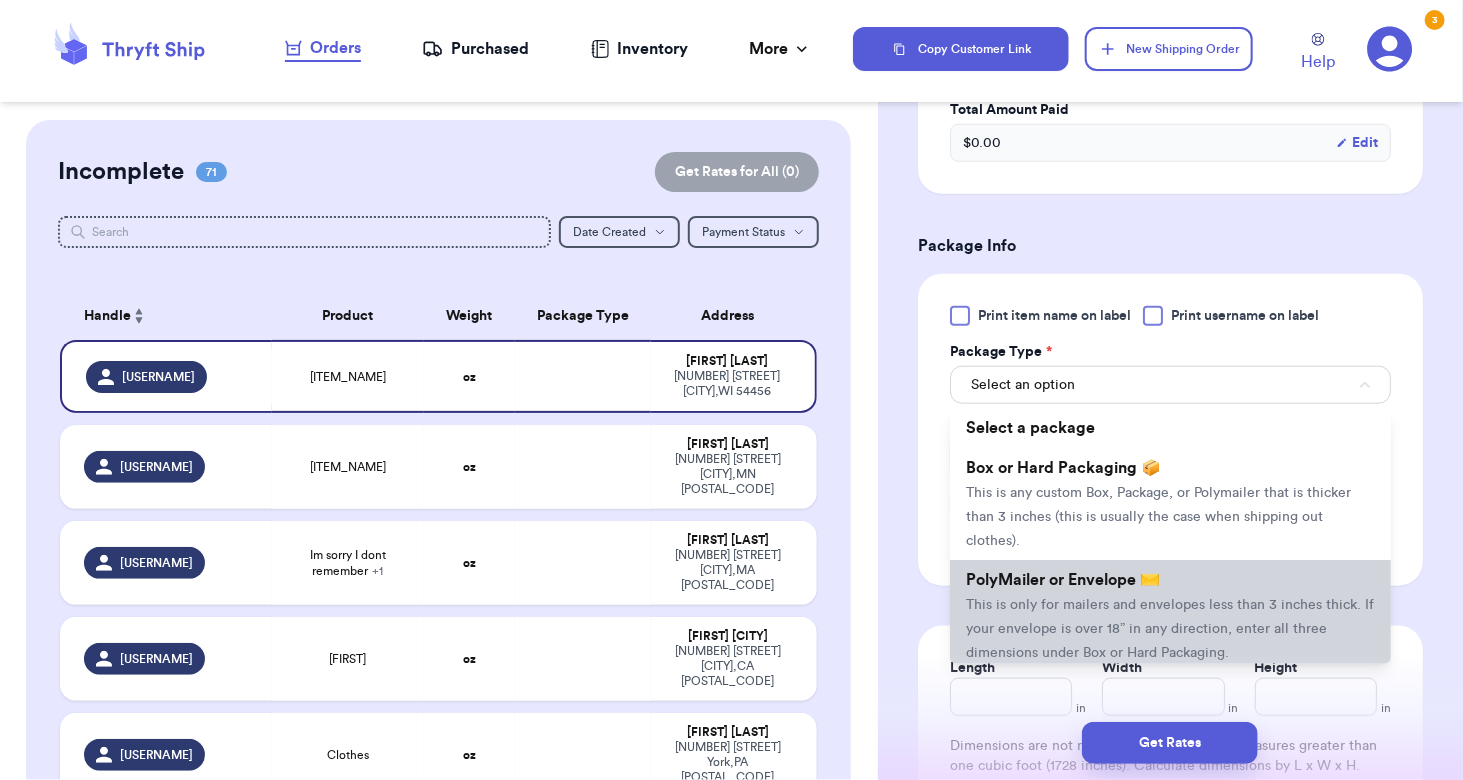 click on "PolyMailer or Envelope ✉️ This is only for mailers and envelopes less than 3 inches thick. If your envelope is over 18” in any direction, enter all three dimensions under Box or Hard Packaging." at bounding box center (1170, 616) 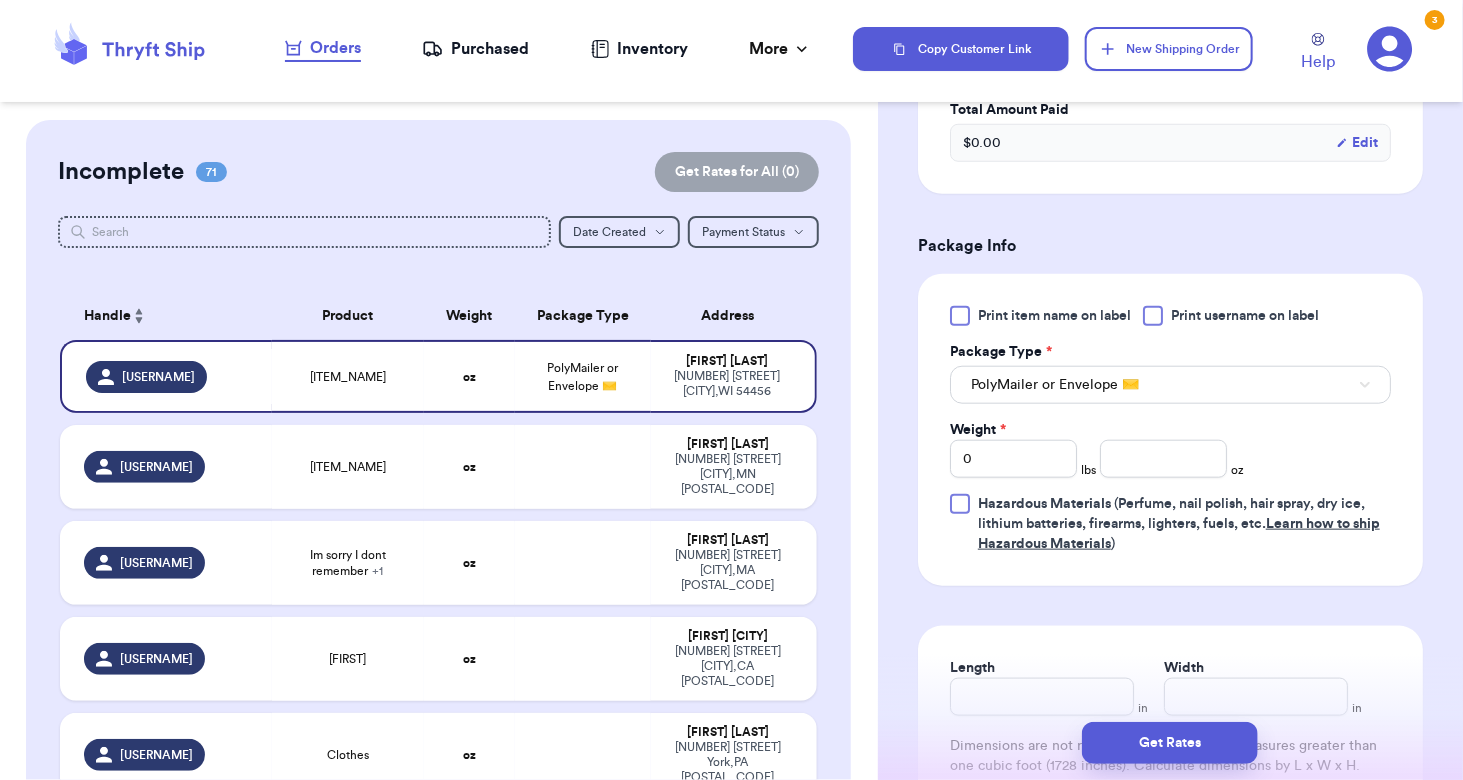 scroll, scrollTop: 957, scrollLeft: 0, axis: vertical 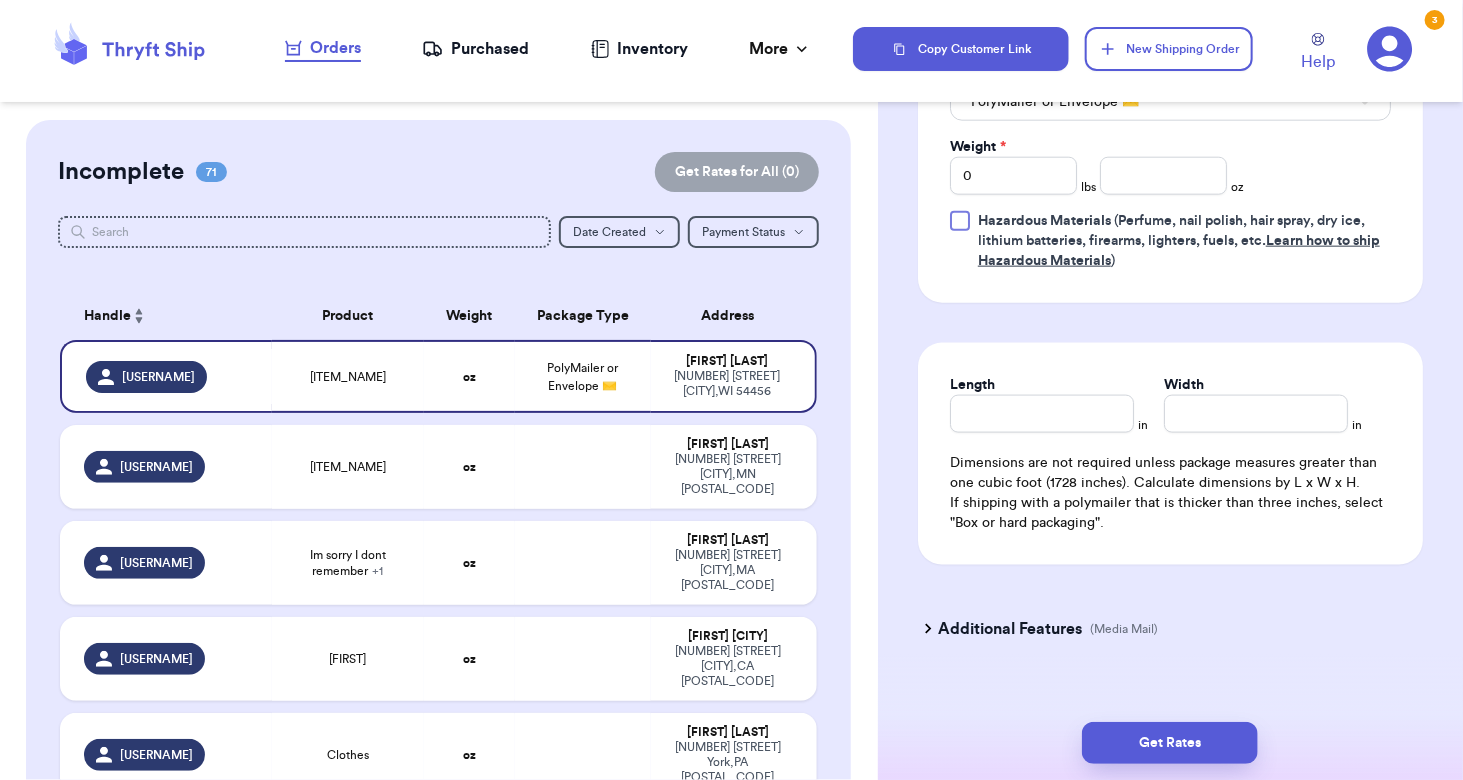 click on "Instagram Handle:   [USERNAME] Name:   [FIRST] [LAST] Email:   [EMAIL] Address   [NUMBER] [STREET],  [CITY], [STATE] [POSTAL_CODE]" at bounding box center (1170, -14) 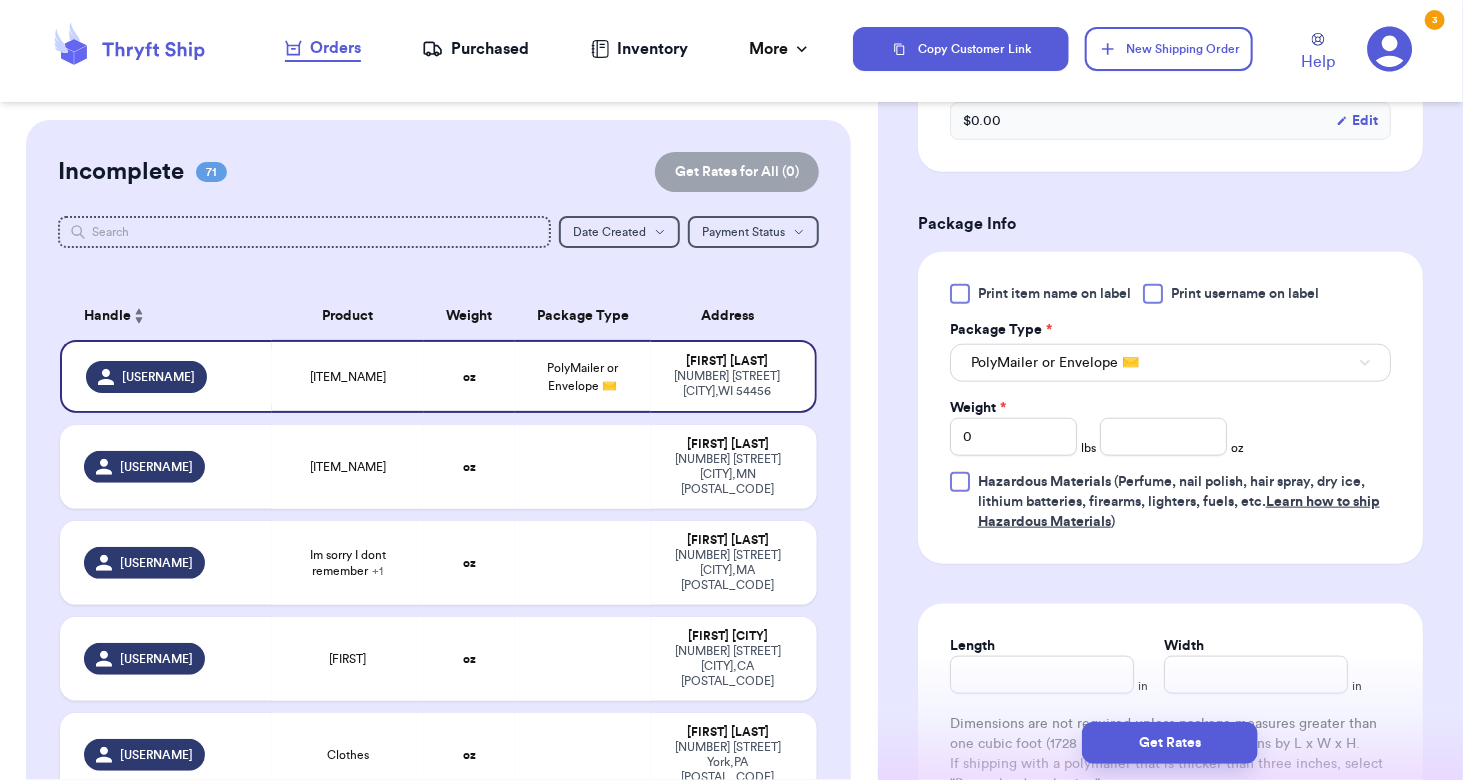 scroll, scrollTop: 688, scrollLeft: 0, axis: vertical 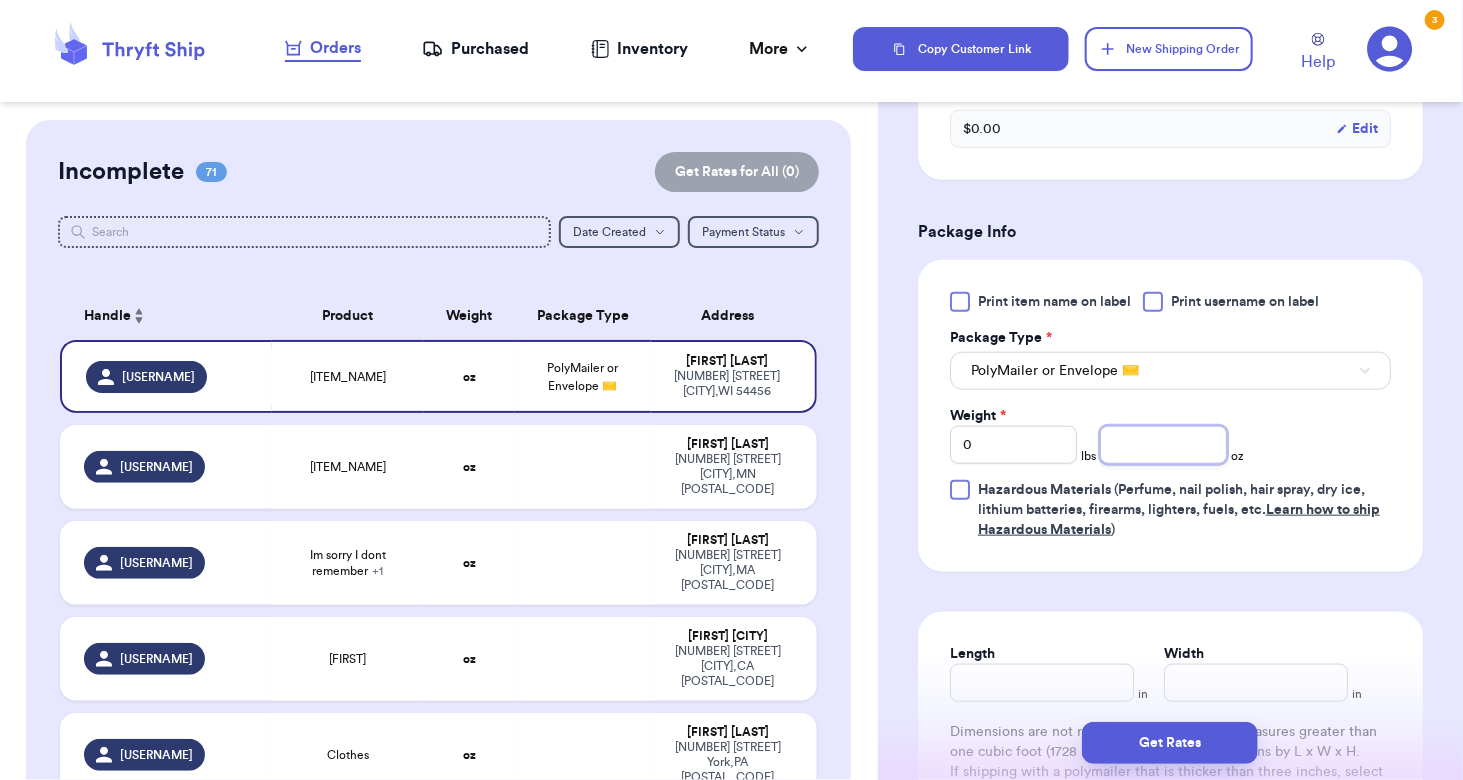 click at bounding box center [1163, 445] 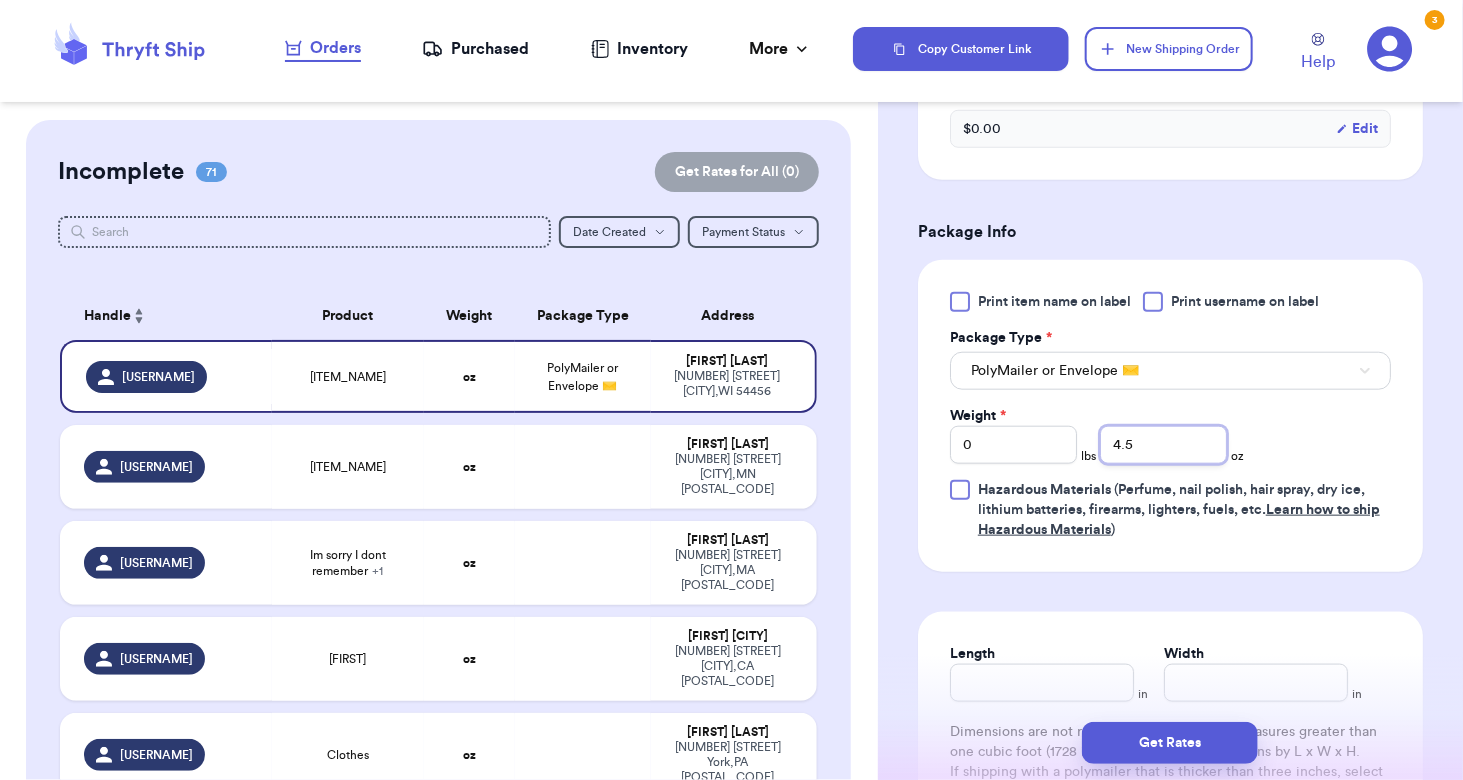 scroll, scrollTop: 844, scrollLeft: 0, axis: vertical 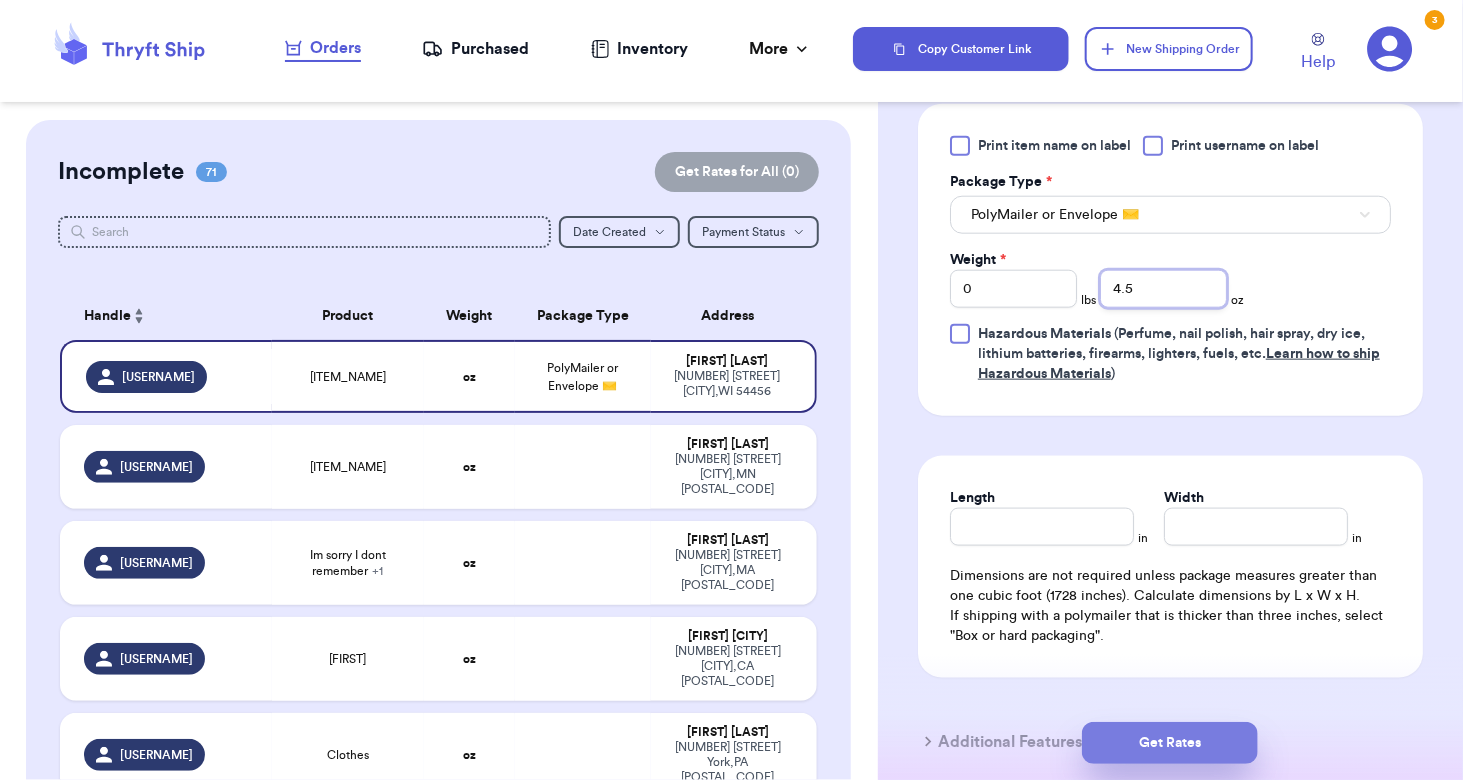 type on "4.5" 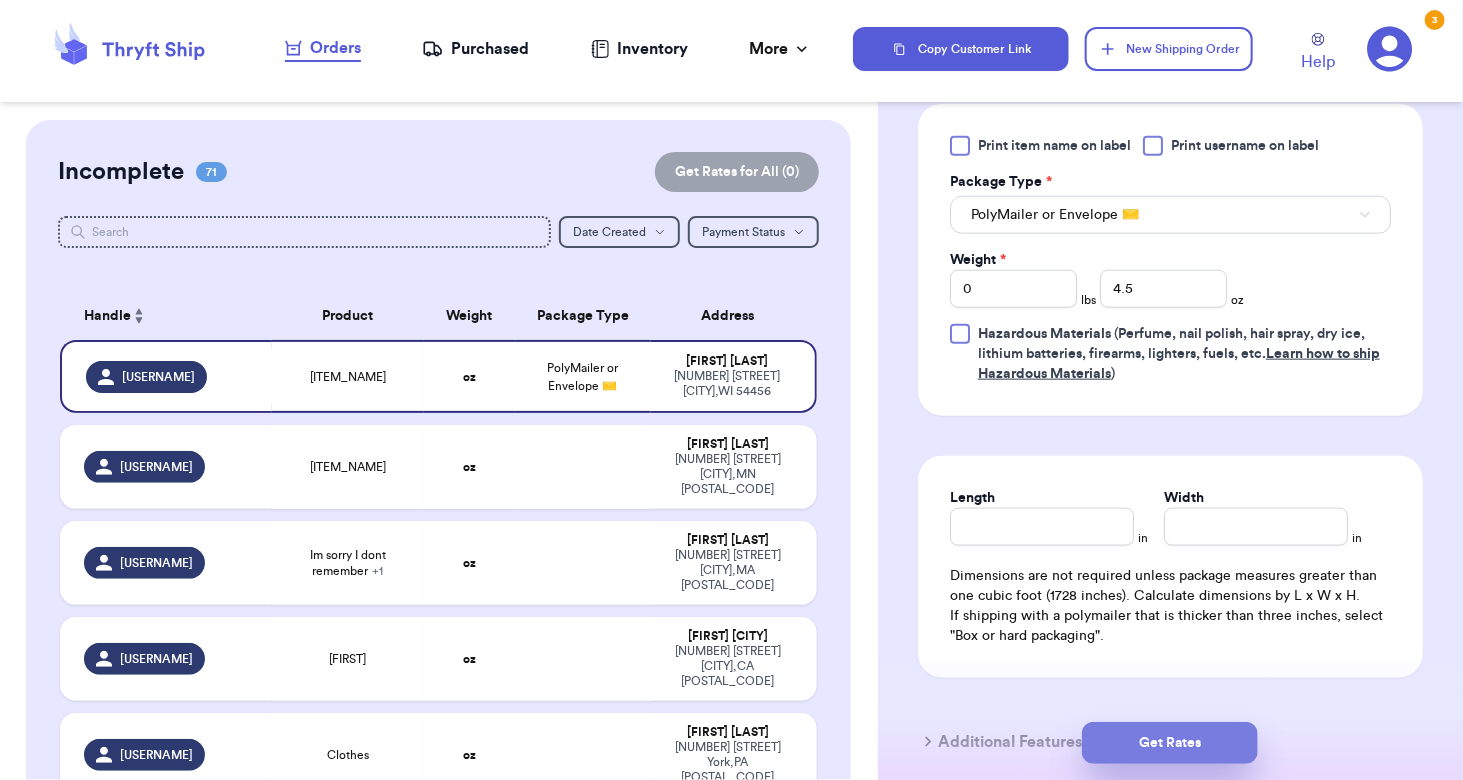 click on "Get Rates" at bounding box center [1170, 743] 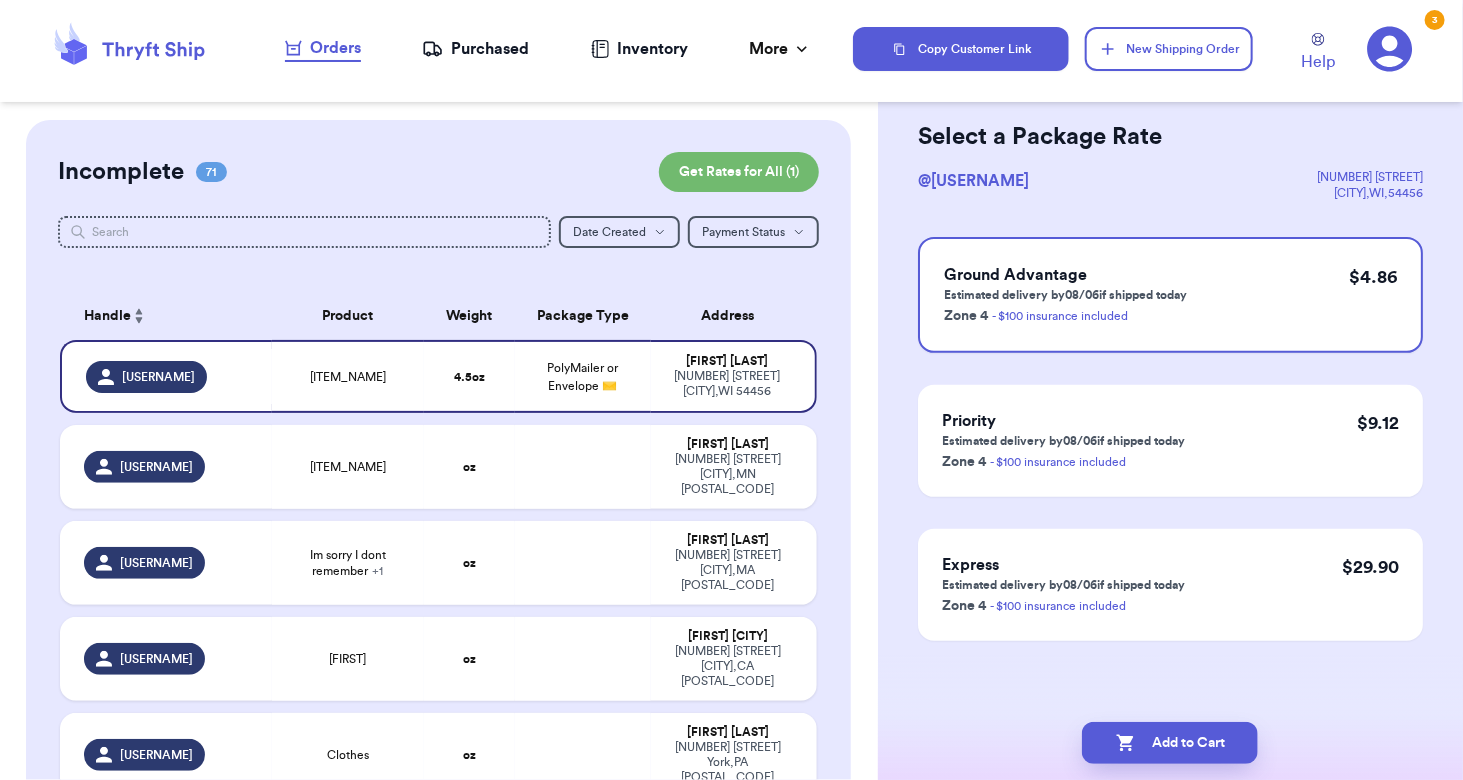 scroll, scrollTop: 0, scrollLeft: 0, axis: both 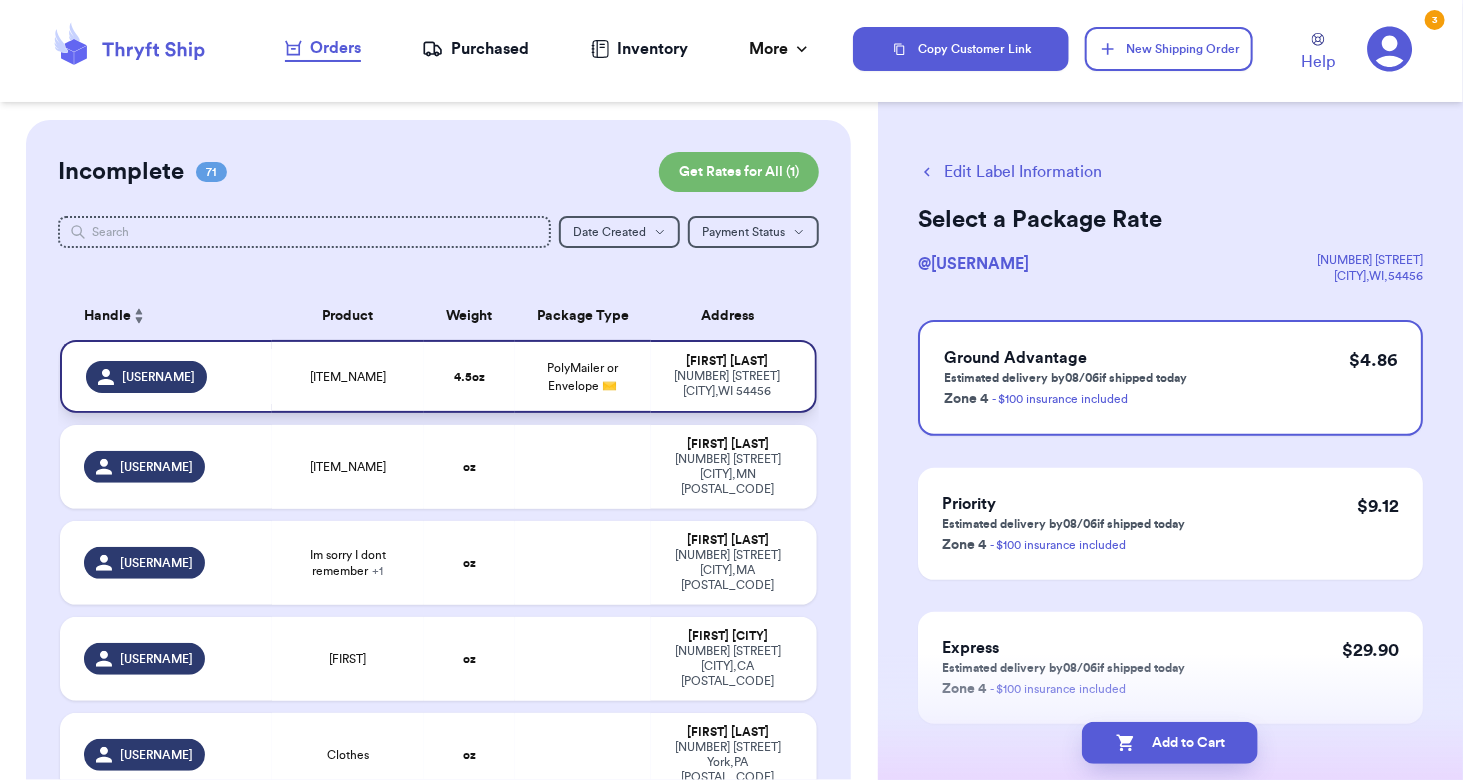 click on "[FIRST] [LAST]" at bounding box center [727, 361] 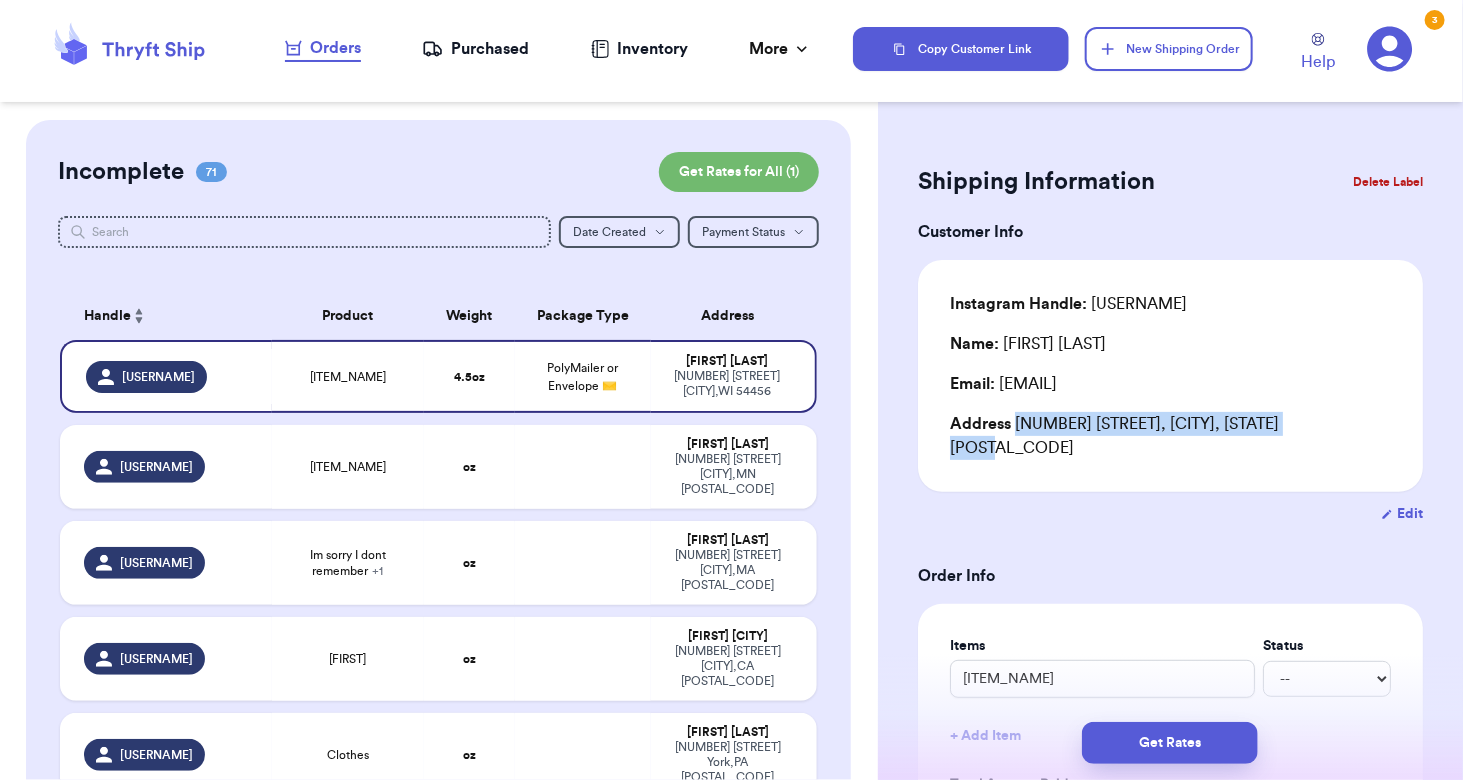 drag, startPoint x: 1292, startPoint y: 419, endPoint x: 1020, endPoint y: 422, distance: 272.01654 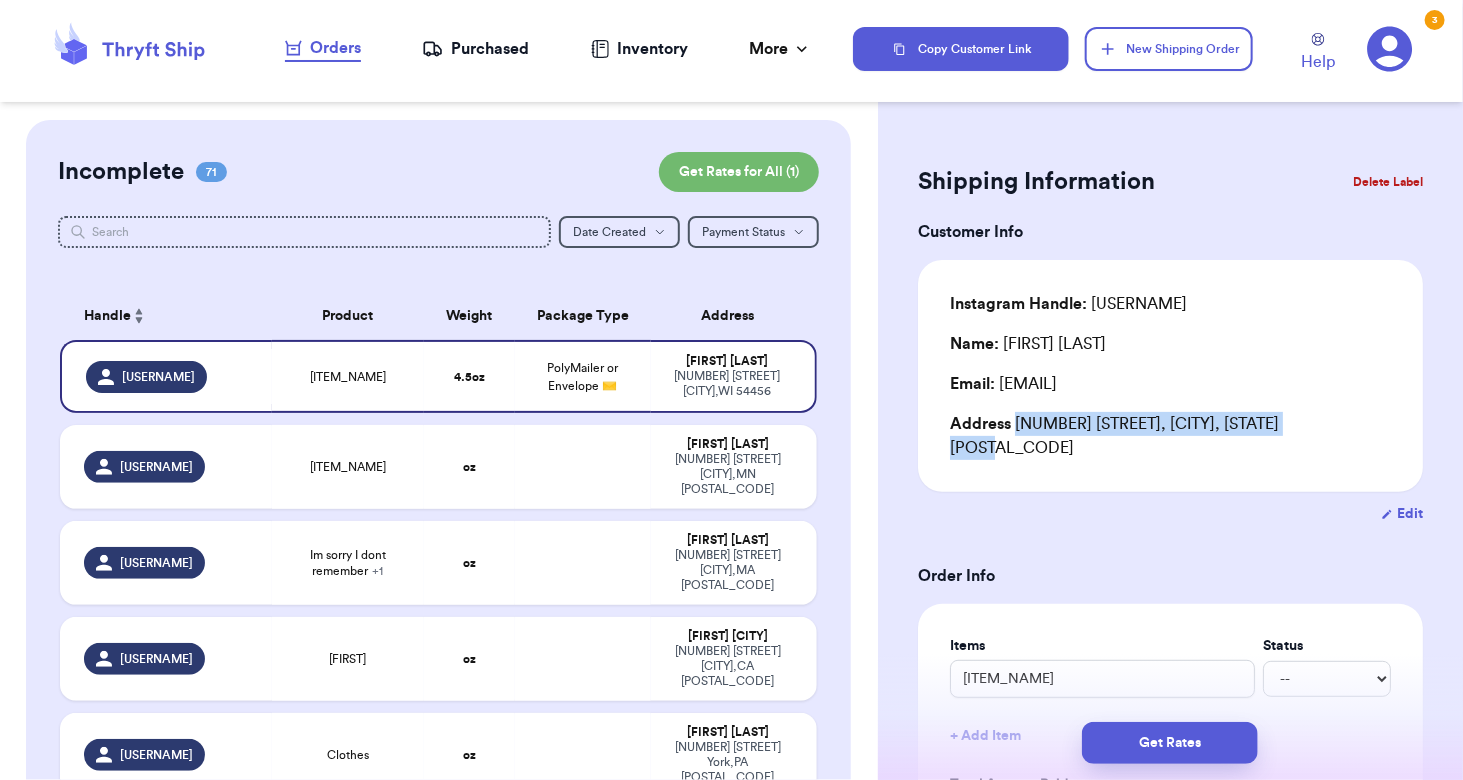 click on "Address   [NUMBER] [STREET],  [CITY], [STATE] [POSTAL_CODE]" at bounding box center [1170, 436] 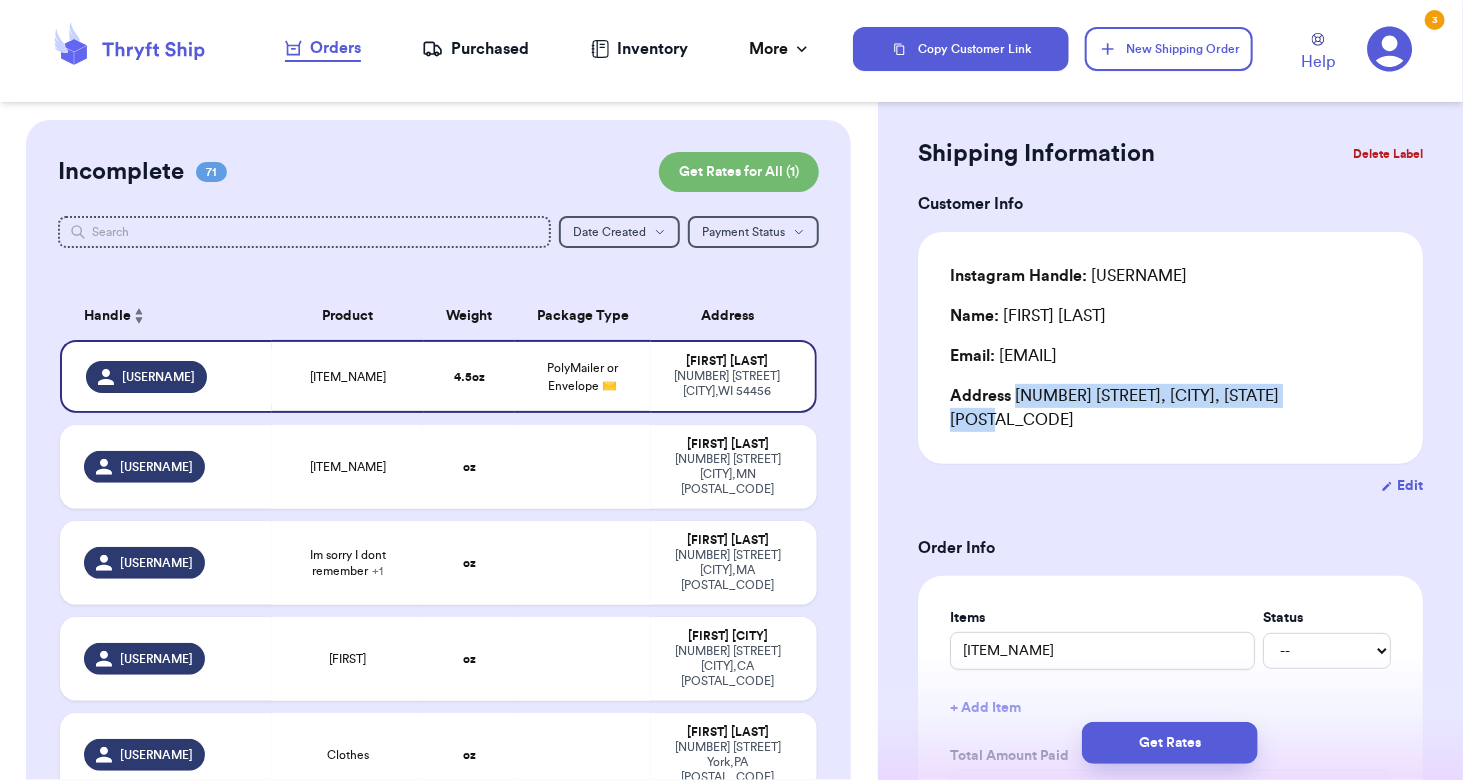 scroll, scrollTop: 0, scrollLeft: 0, axis: both 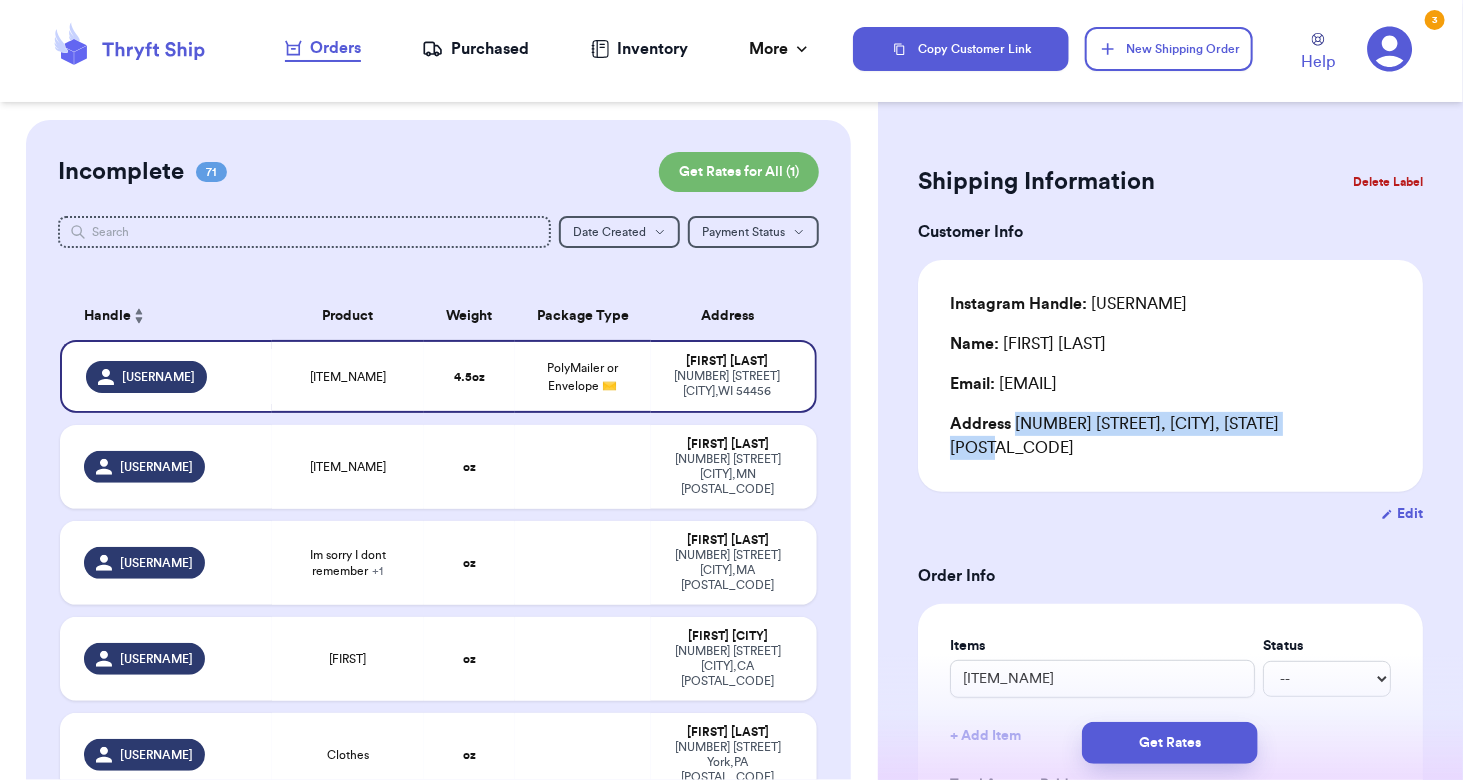 copy on "[NUMBER] [STREET], [CITY], [STATE] [POSTAL_CODE]" 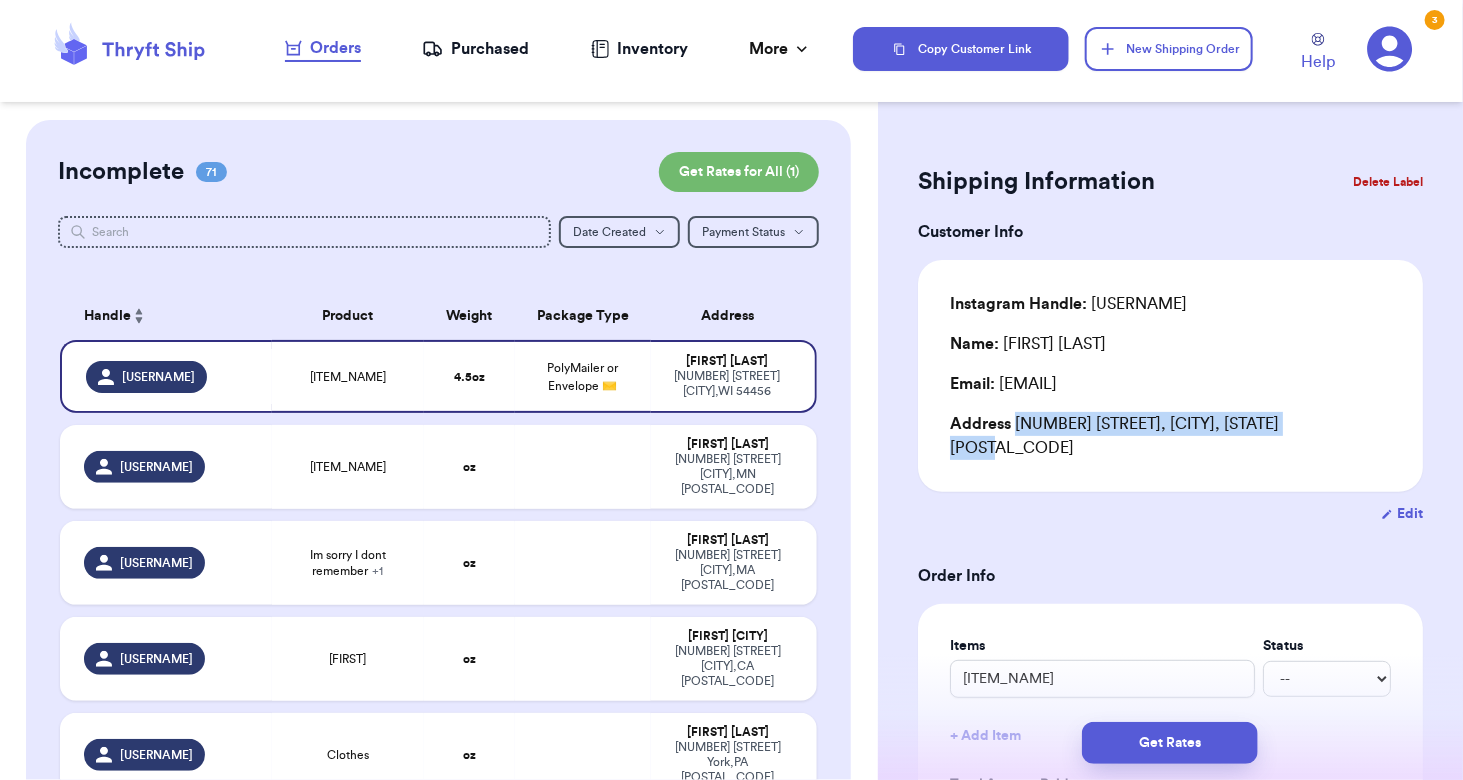 click on "Name: [FIRST] [LAST]" at bounding box center (1170, 344) 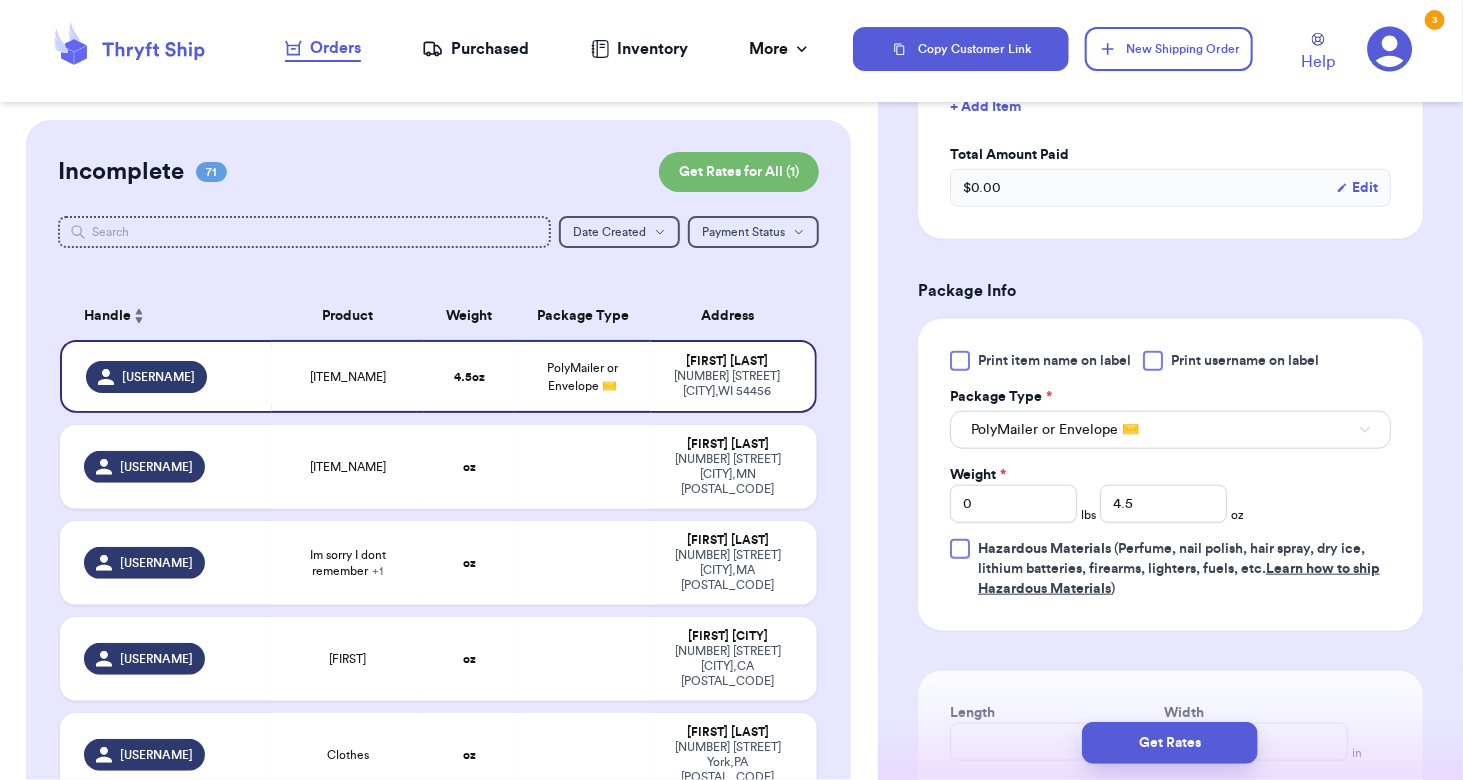 scroll, scrollTop: 644, scrollLeft: 0, axis: vertical 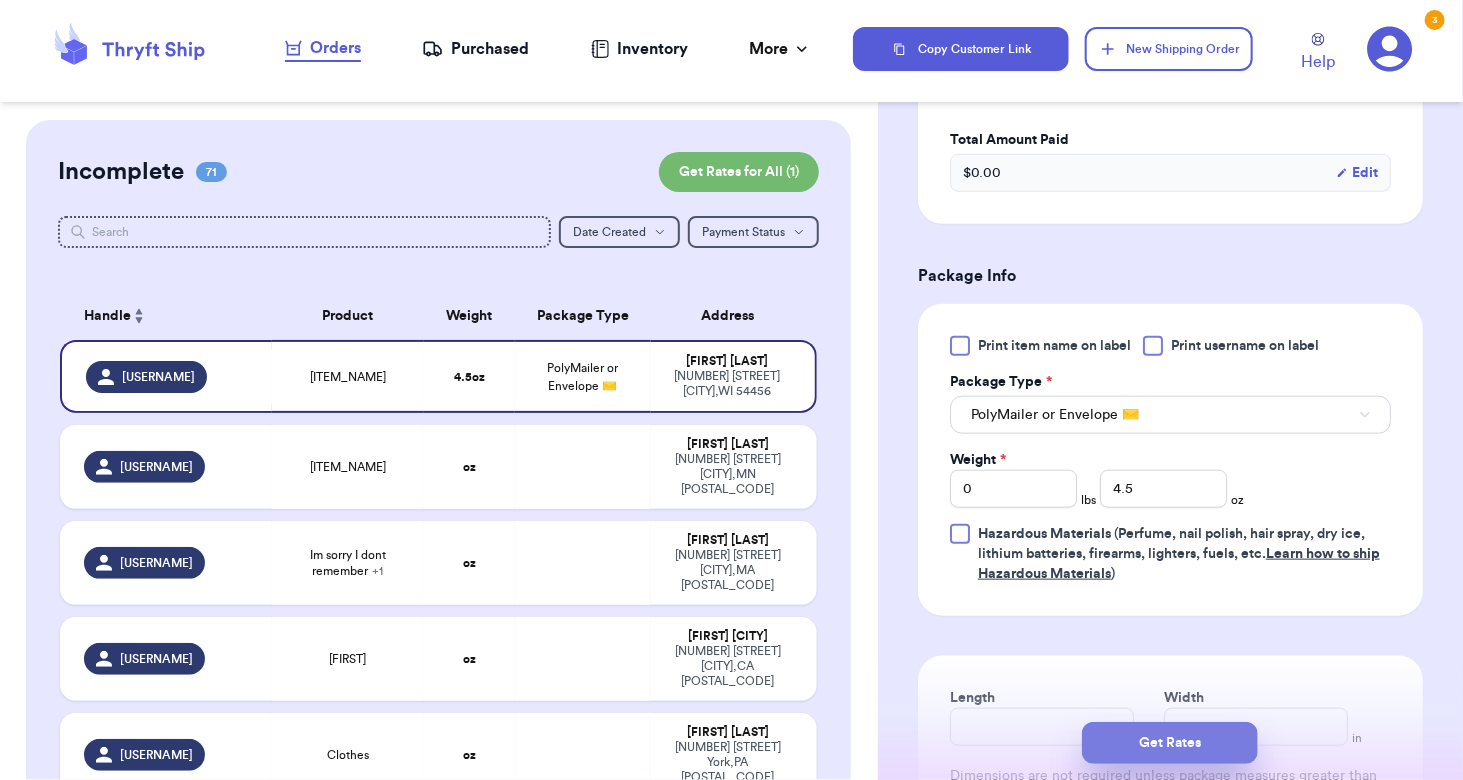 click on "Get Rates" at bounding box center (1170, 743) 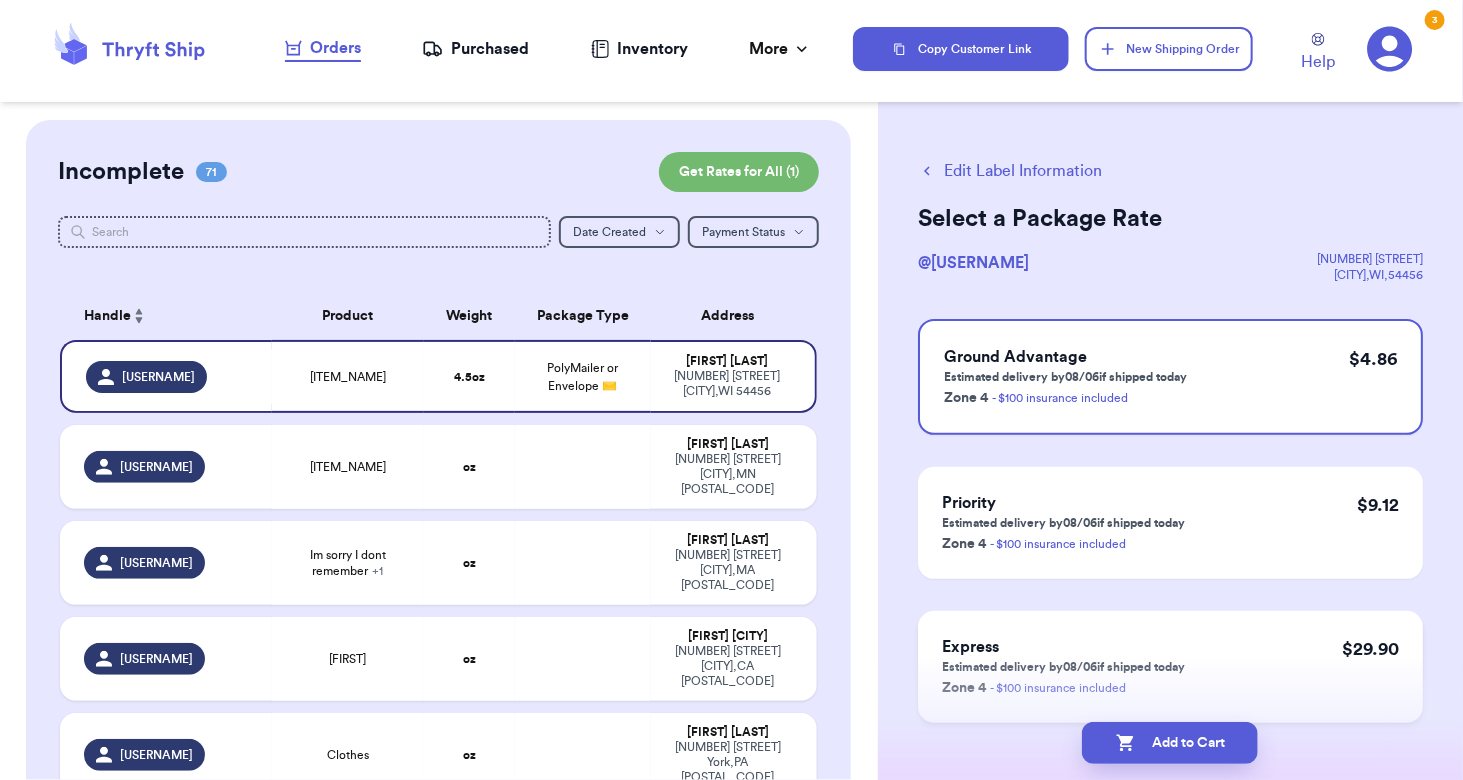 scroll, scrollTop: 83, scrollLeft: 0, axis: vertical 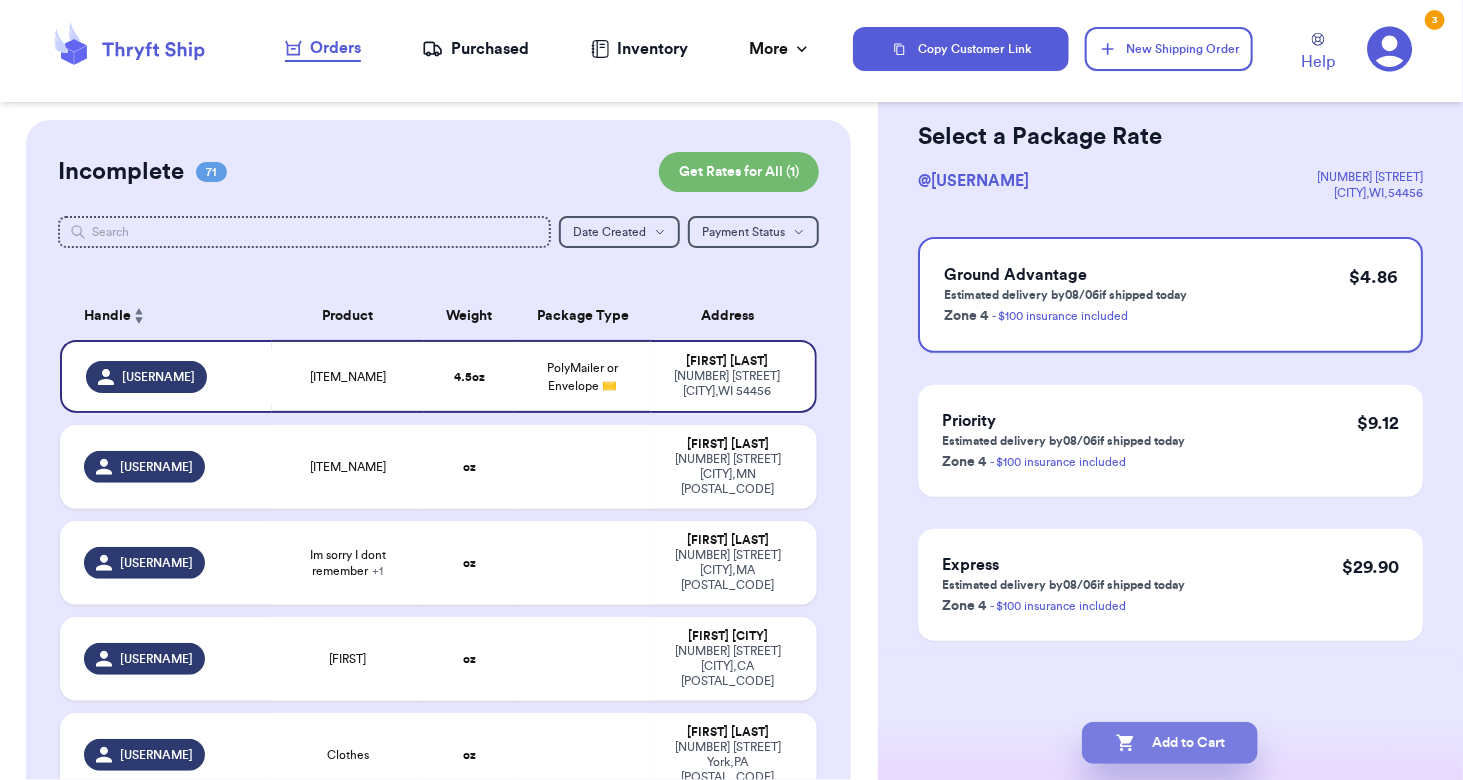 click on "Add to Cart" at bounding box center (1170, 743) 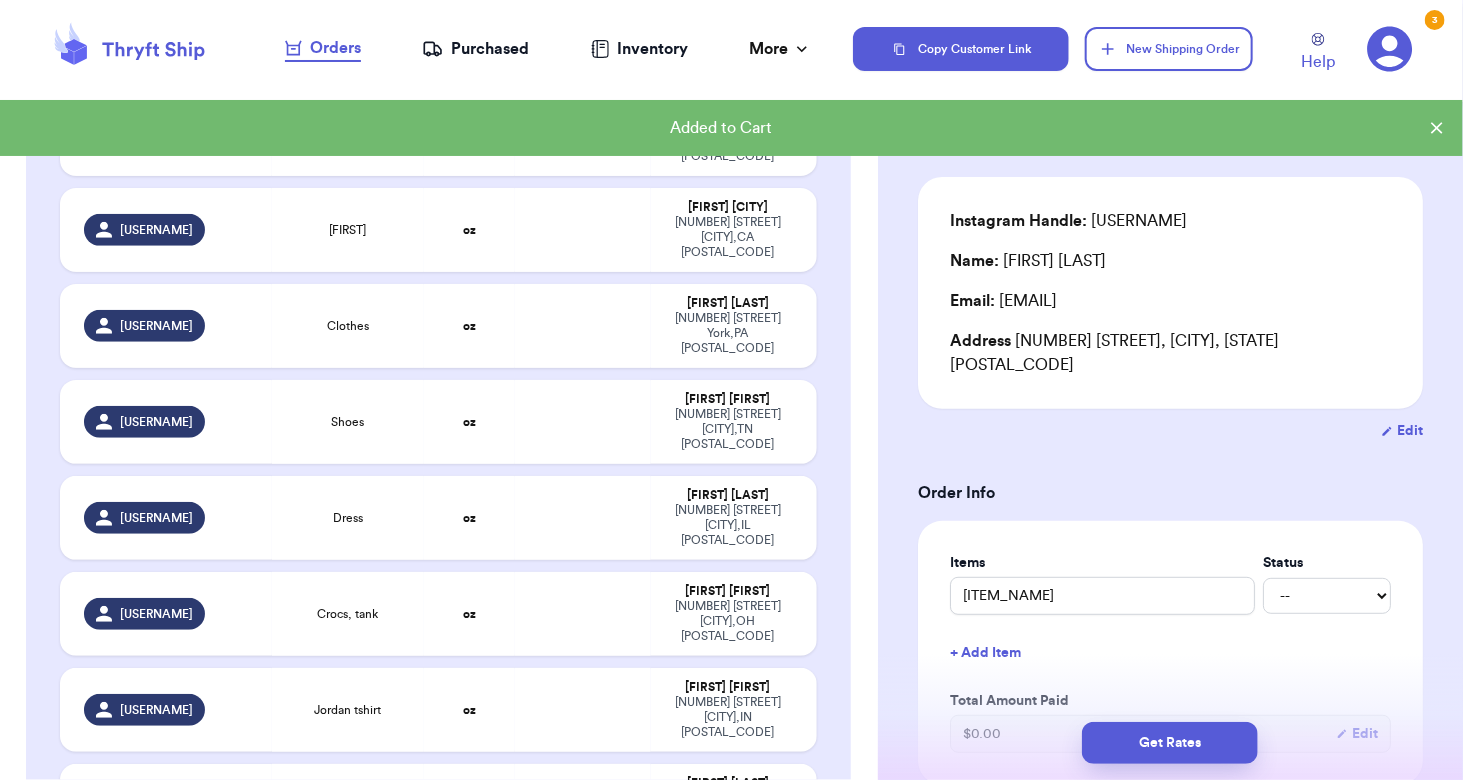 scroll, scrollTop: 322, scrollLeft: 0, axis: vertical 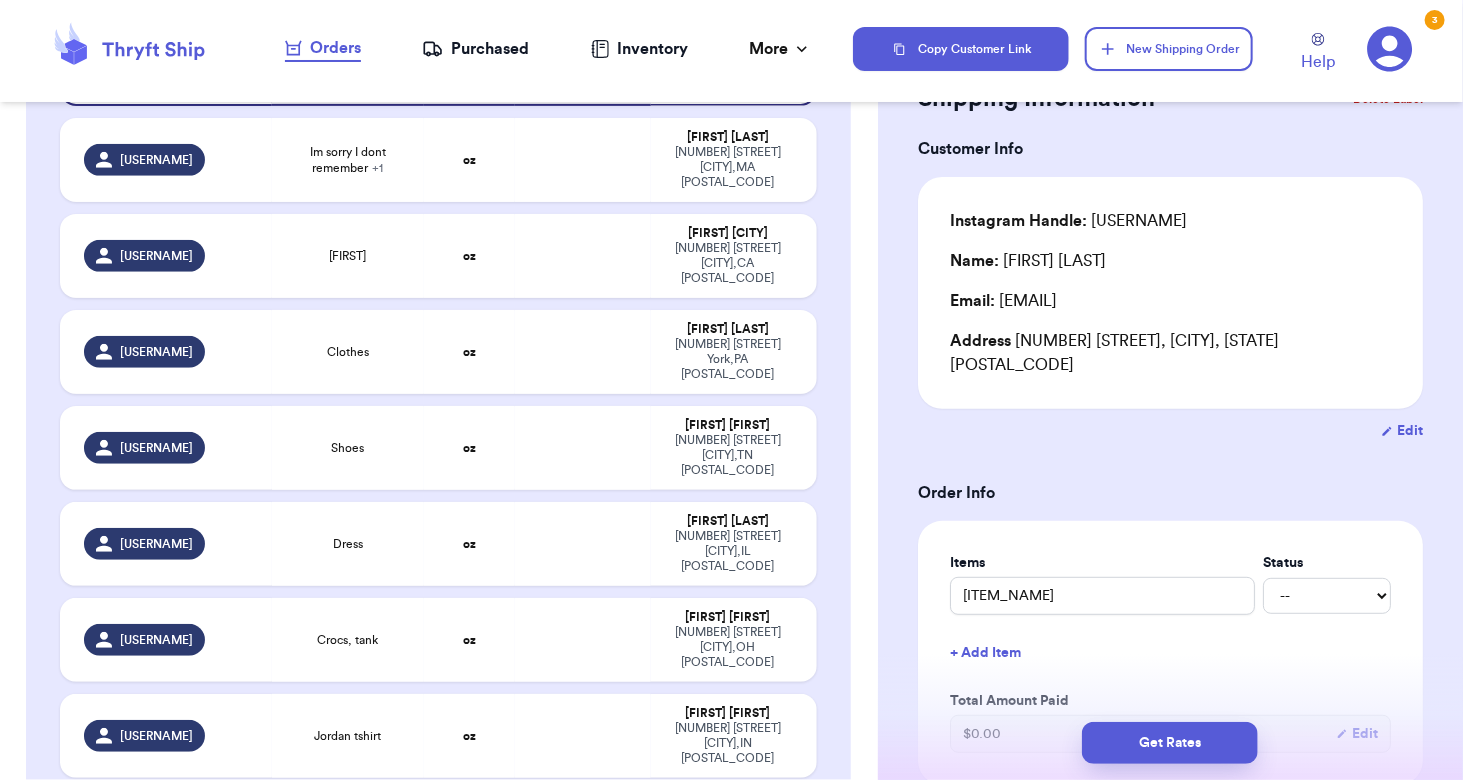type 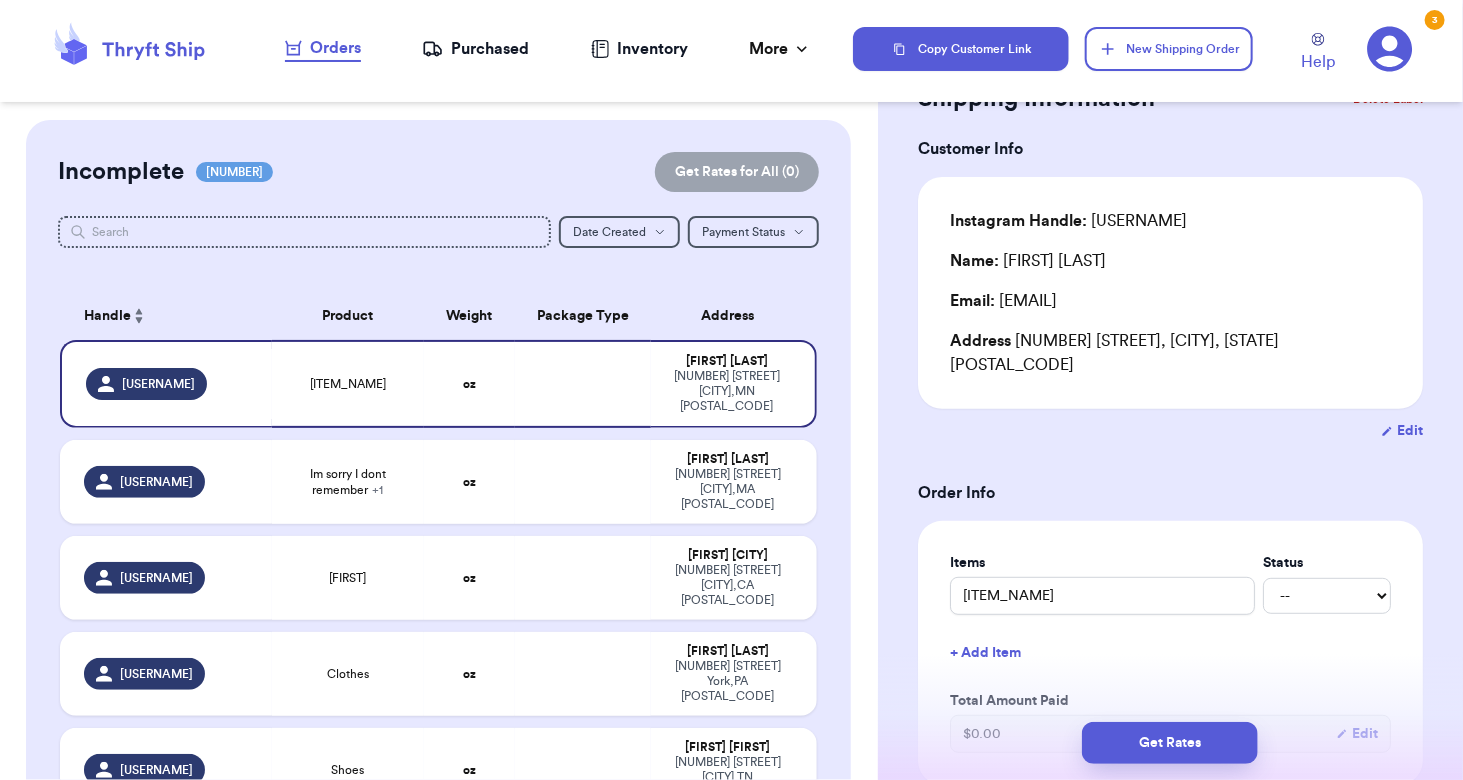 click on "Purchased" at bounding box center [475, 49] 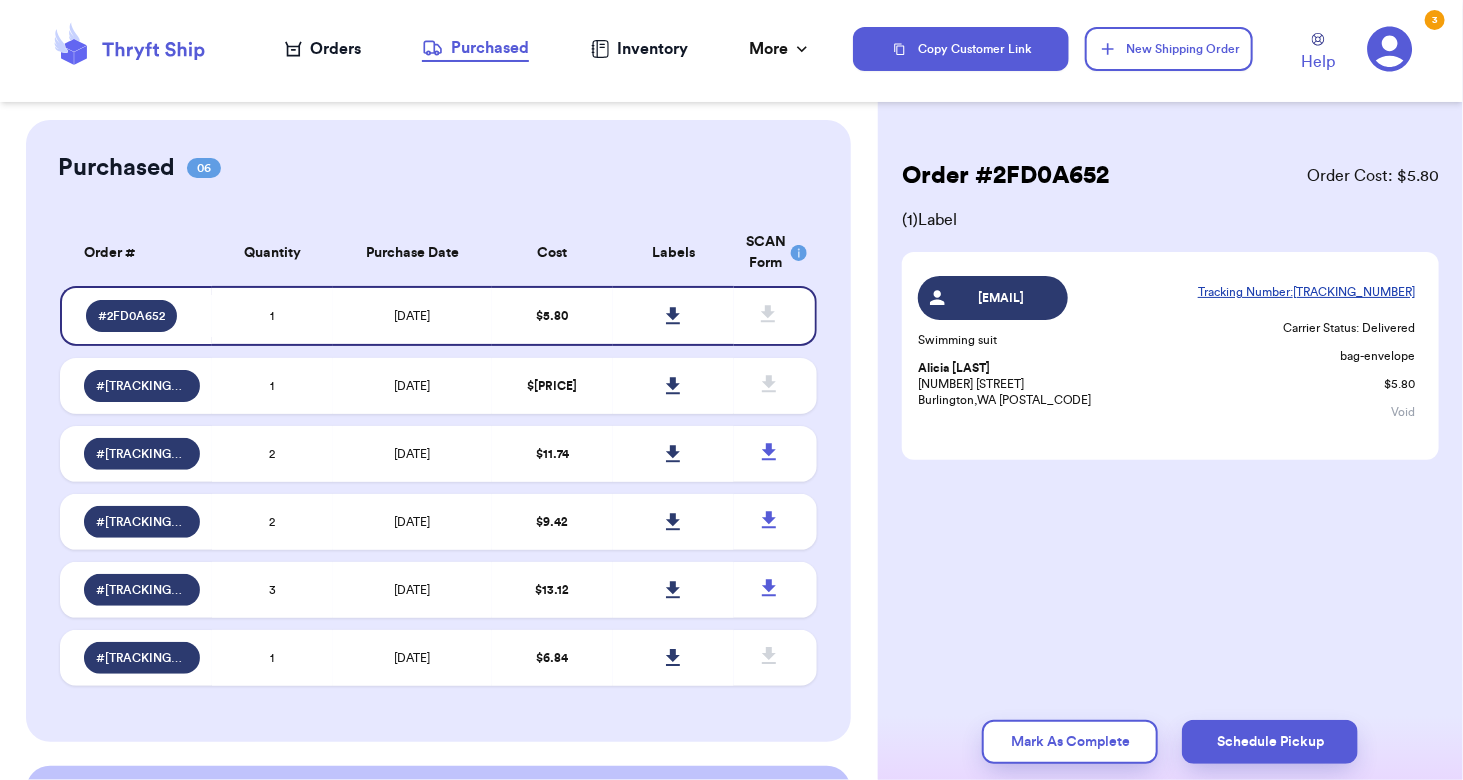 click on "Orders" at bounding box center [323, 49] 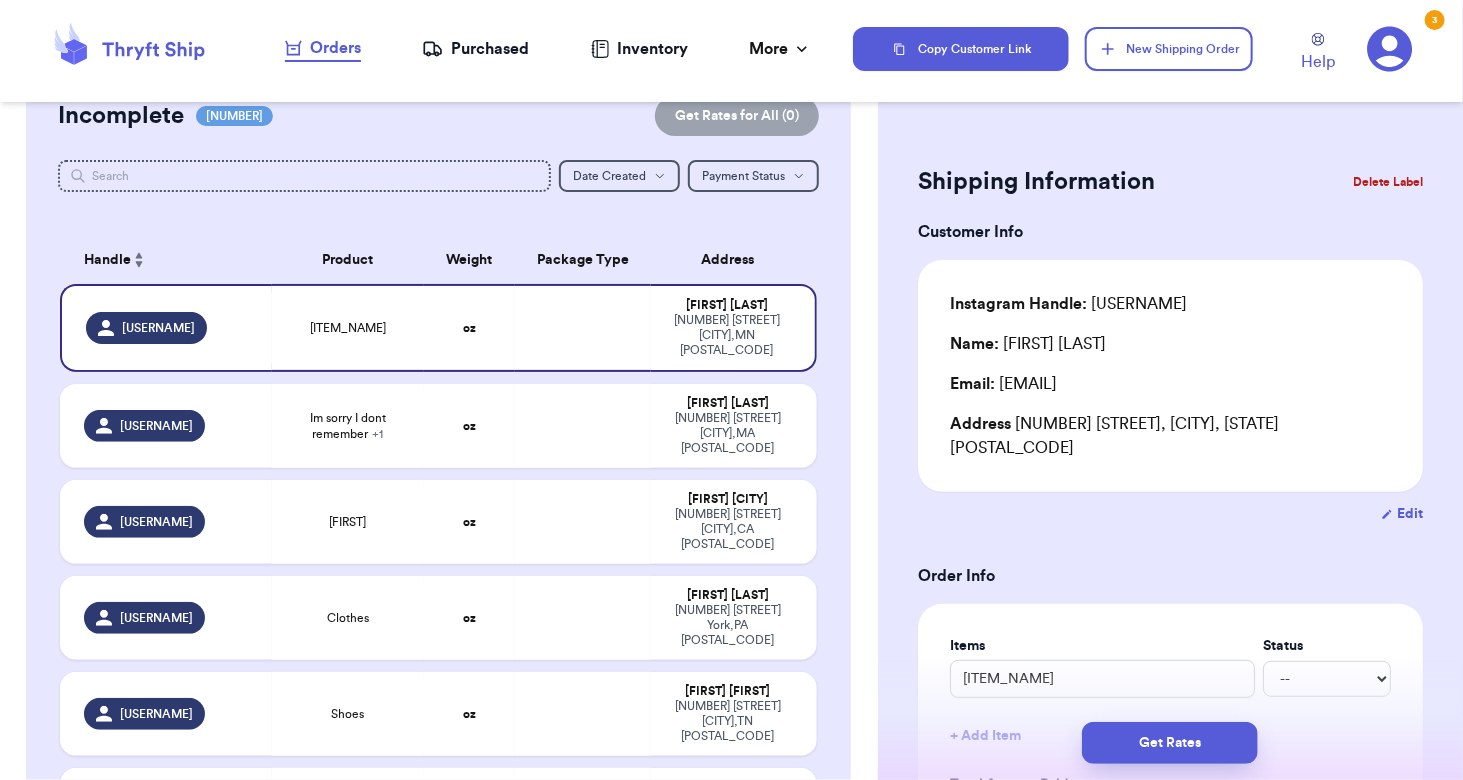 scroll, scrollTop: 0, scrollLeft: 0, axis: both 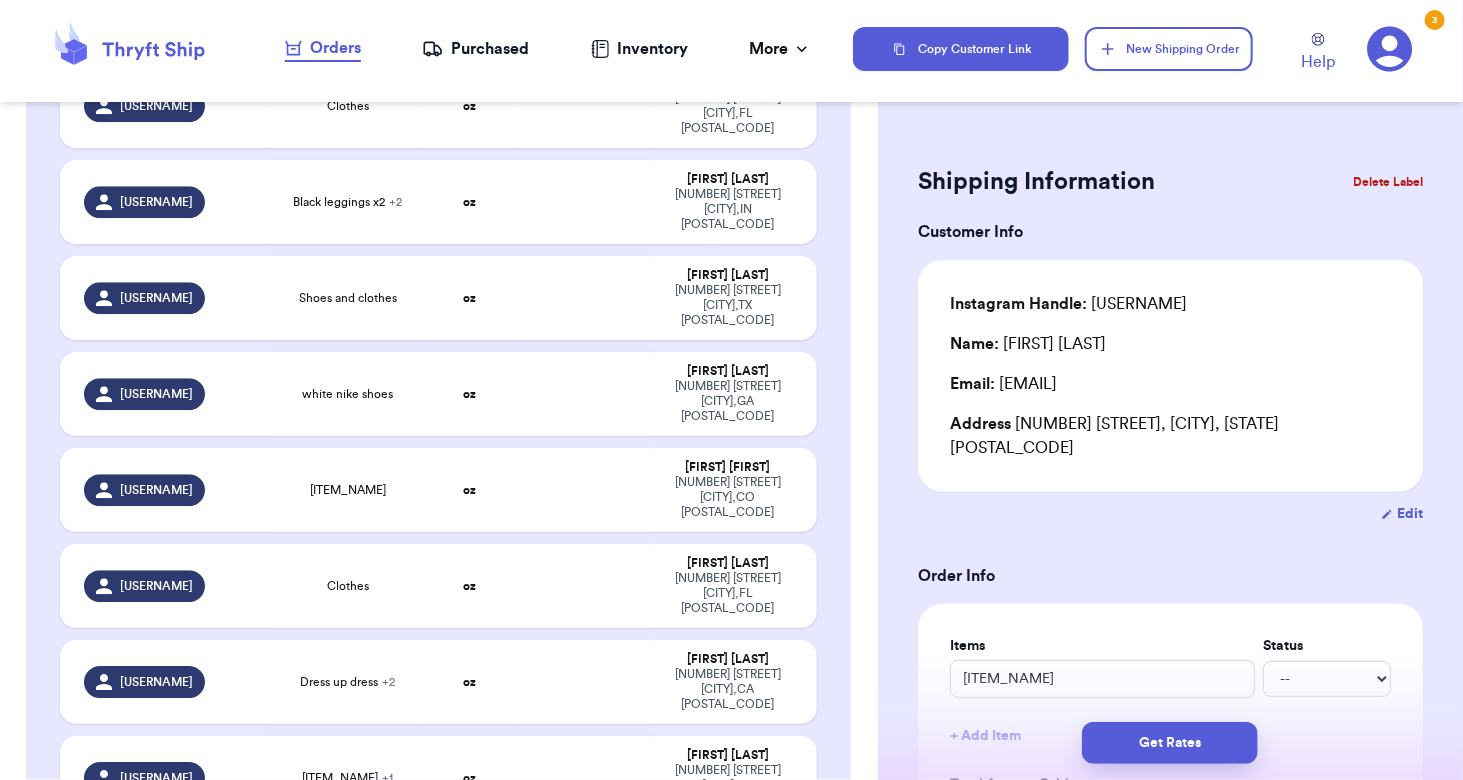 click on "Checkout ( 1 )" at bounding box center (745, 1336) 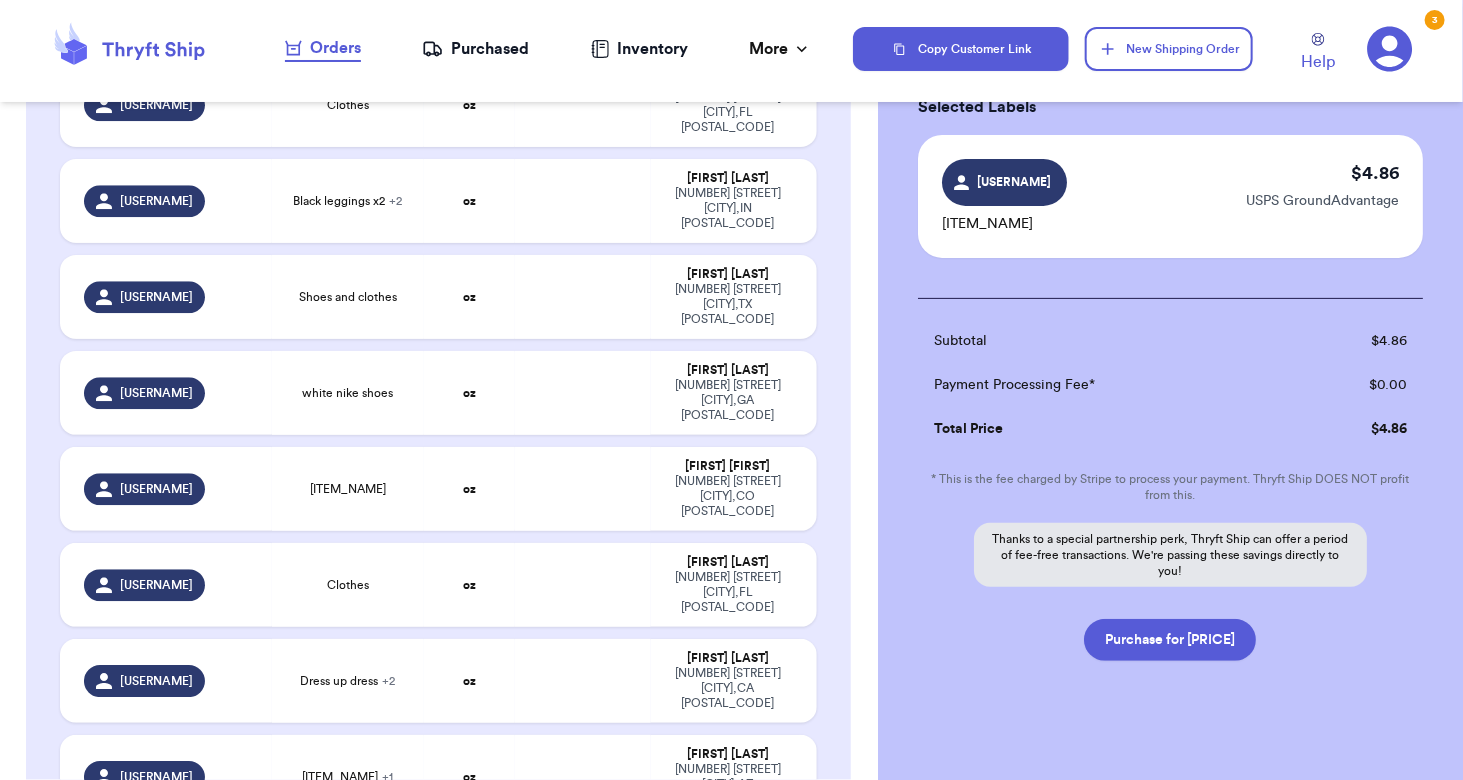 scroll, scrollTop: 133, scrollLeft: 0, axis: vertical 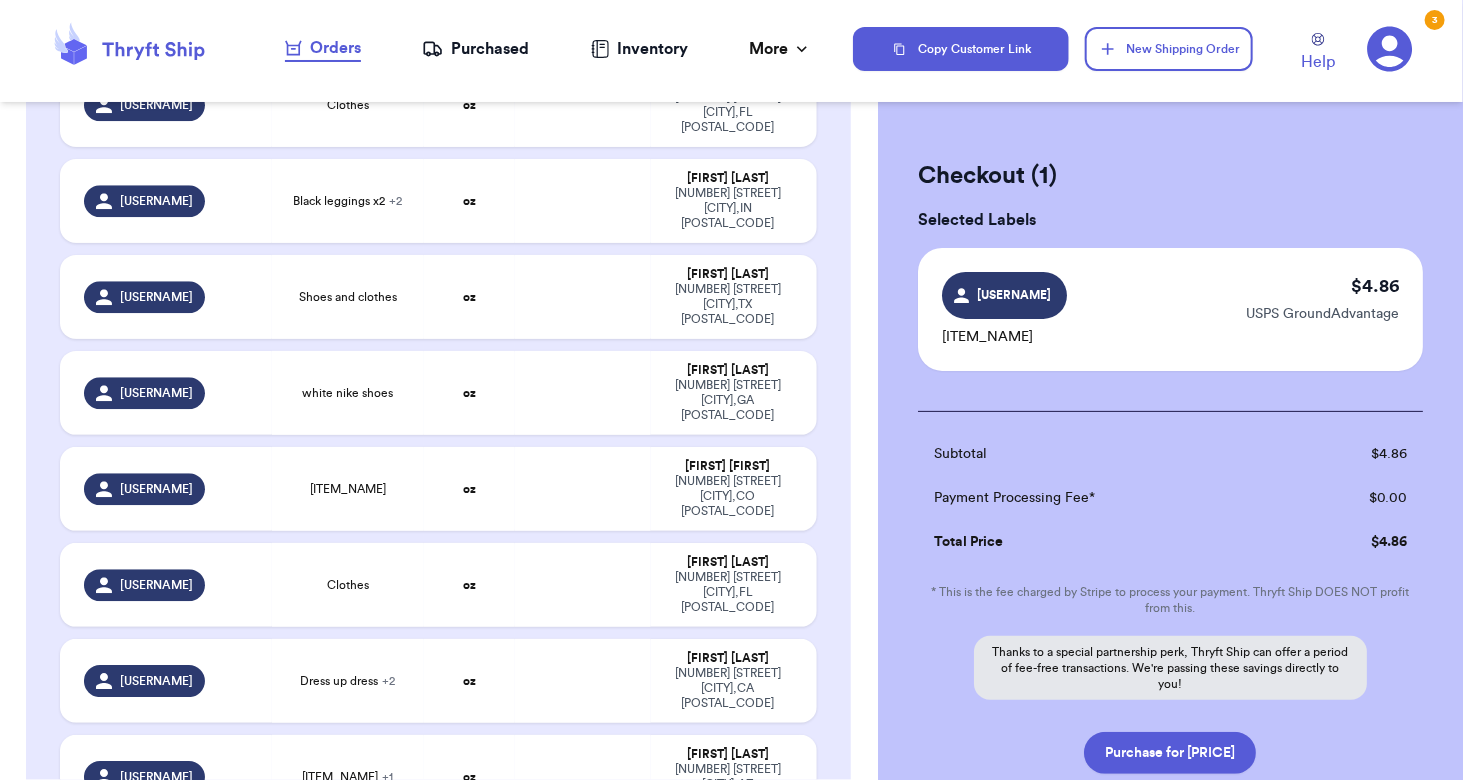 click on "[ITEM_NAME]" at bounding box center [339, 1472] 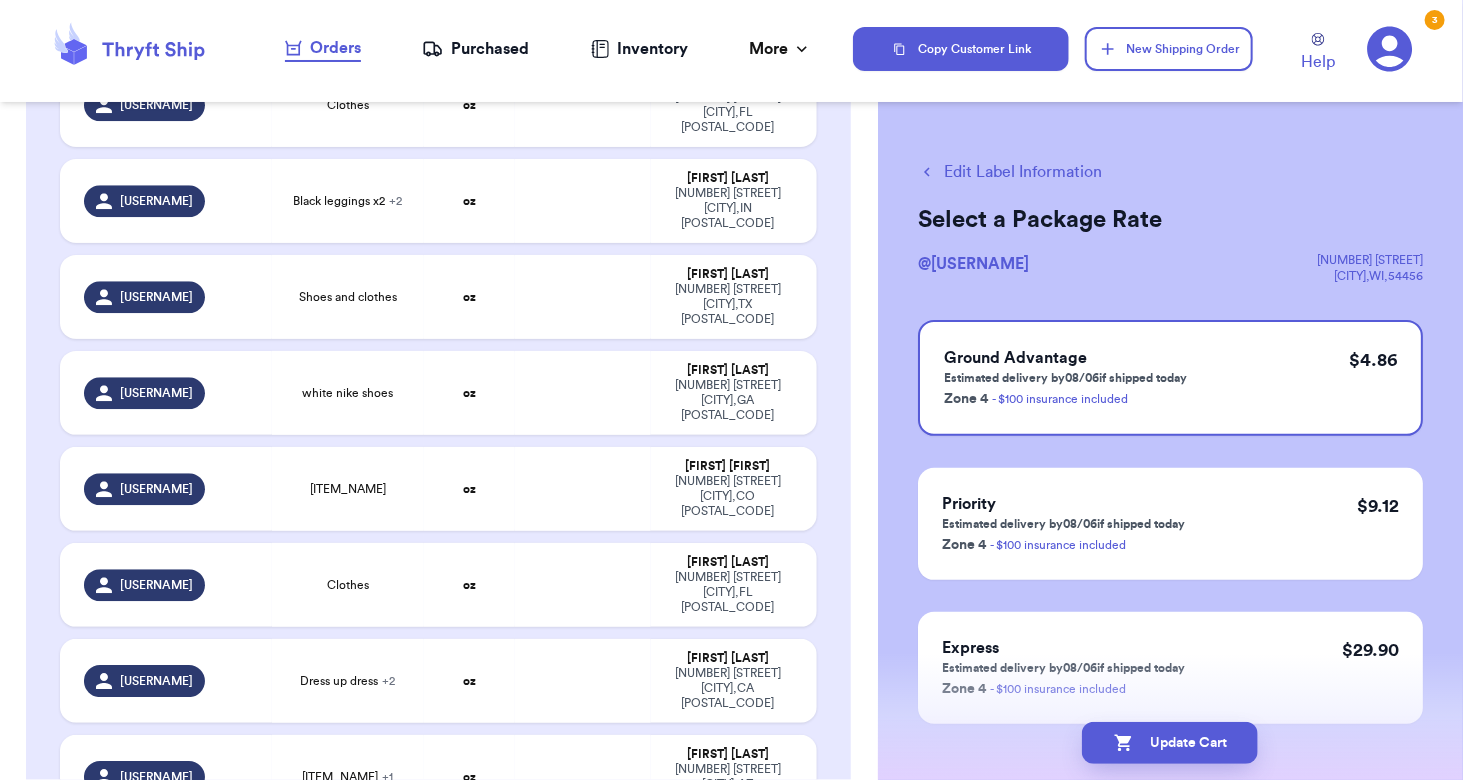 click on "Edit Label Information" at bounding box center [1010, 172] 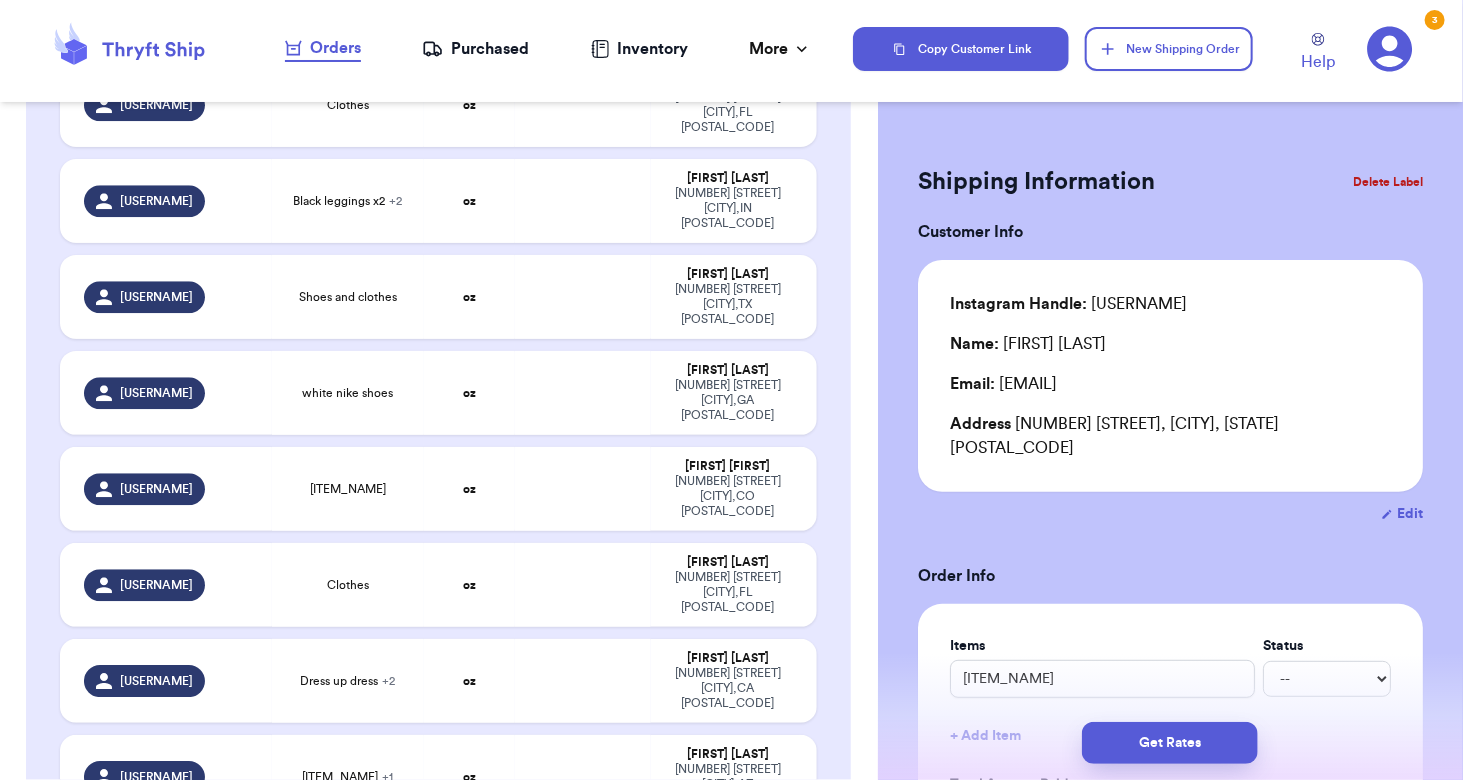 checkbox on "true" 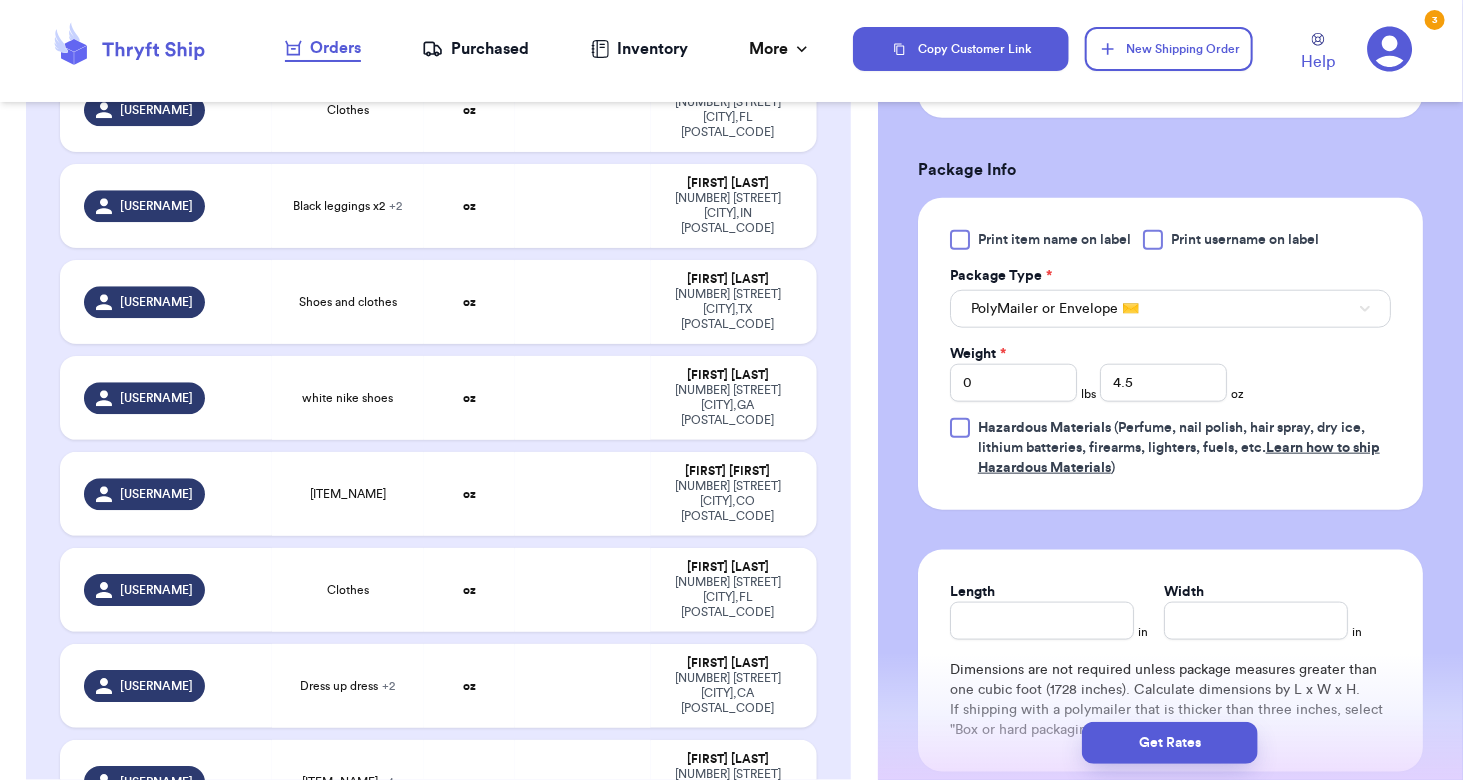 scroll, scrollTop: 754, scrollLeft: 0, axis: vertical 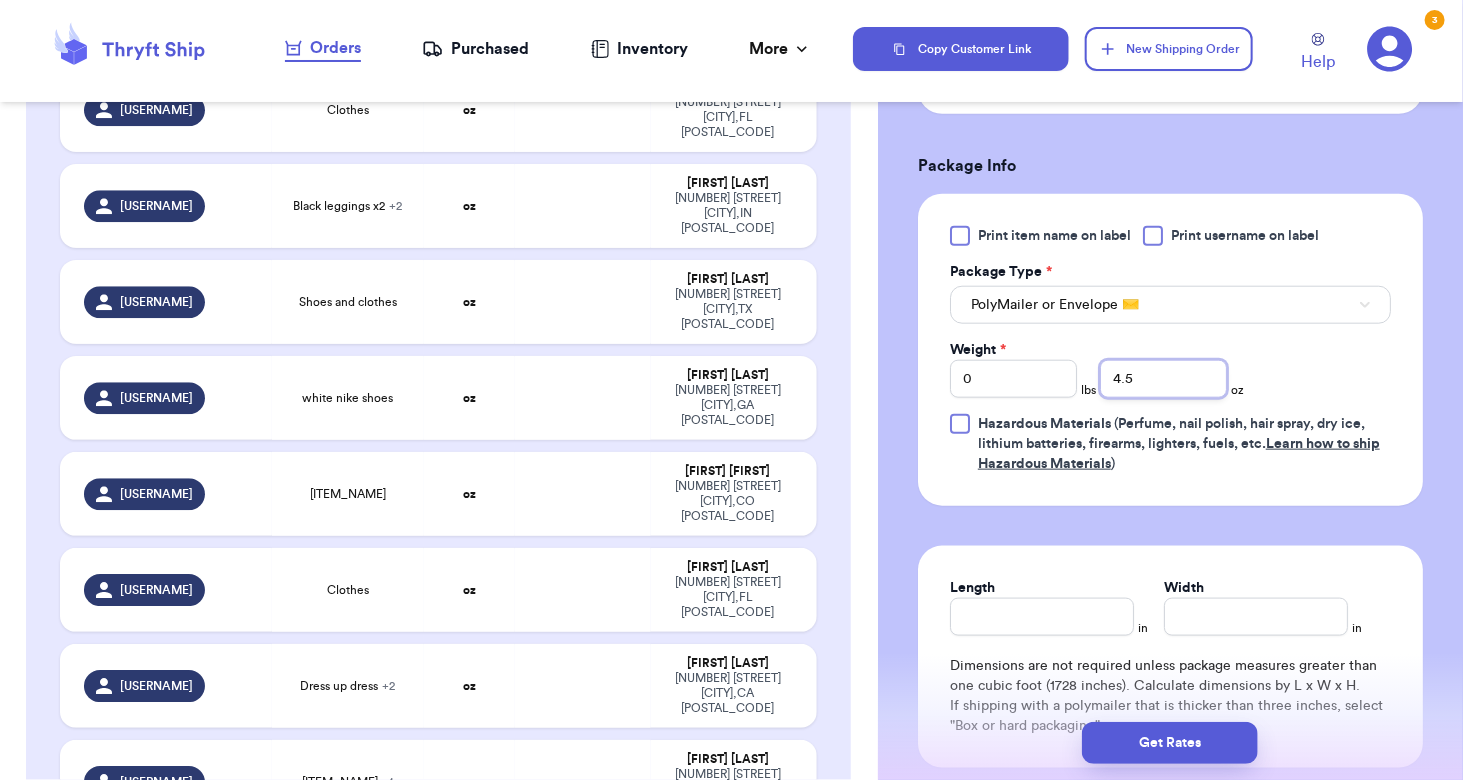 click on "4.5" at bounding box center (1163, 379) 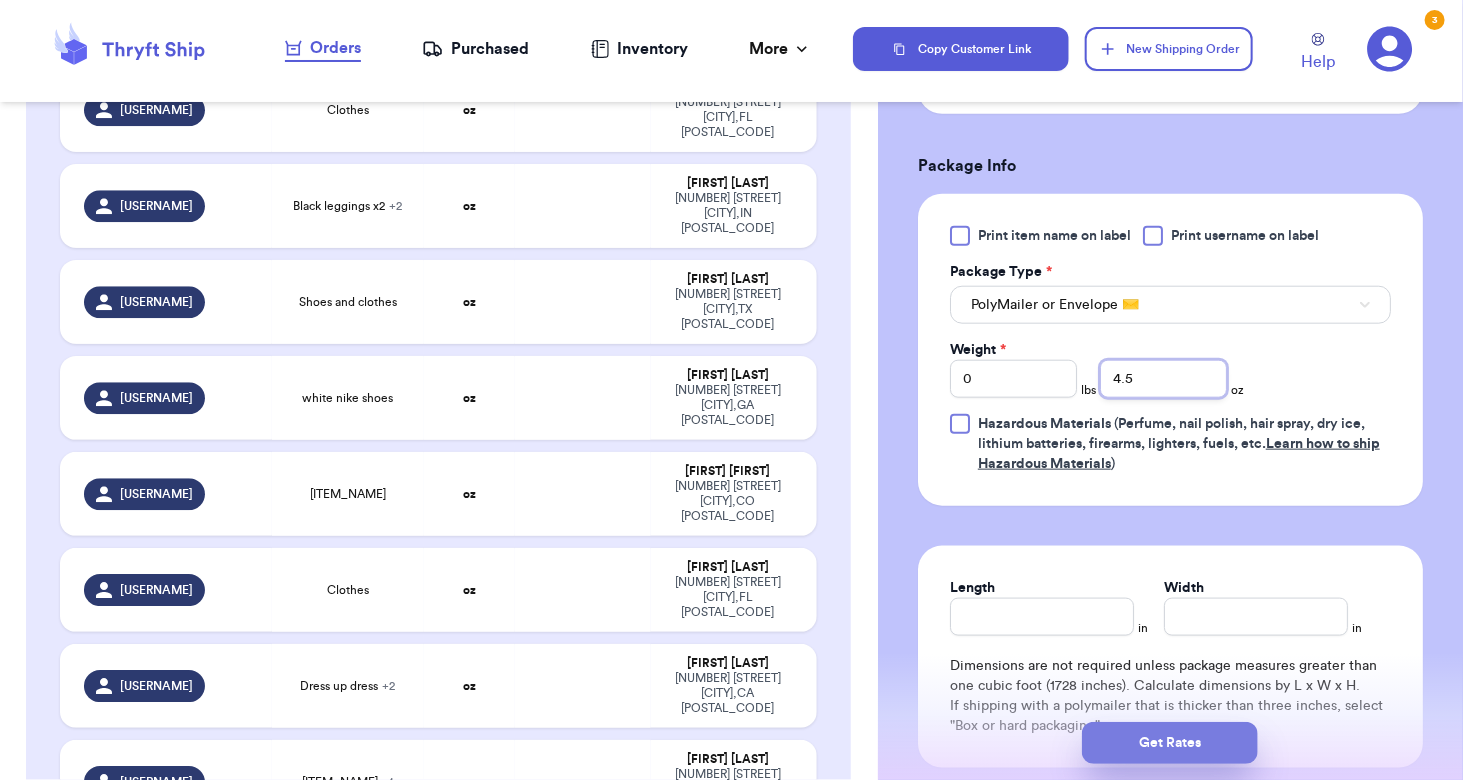 type on "[PRICE]" 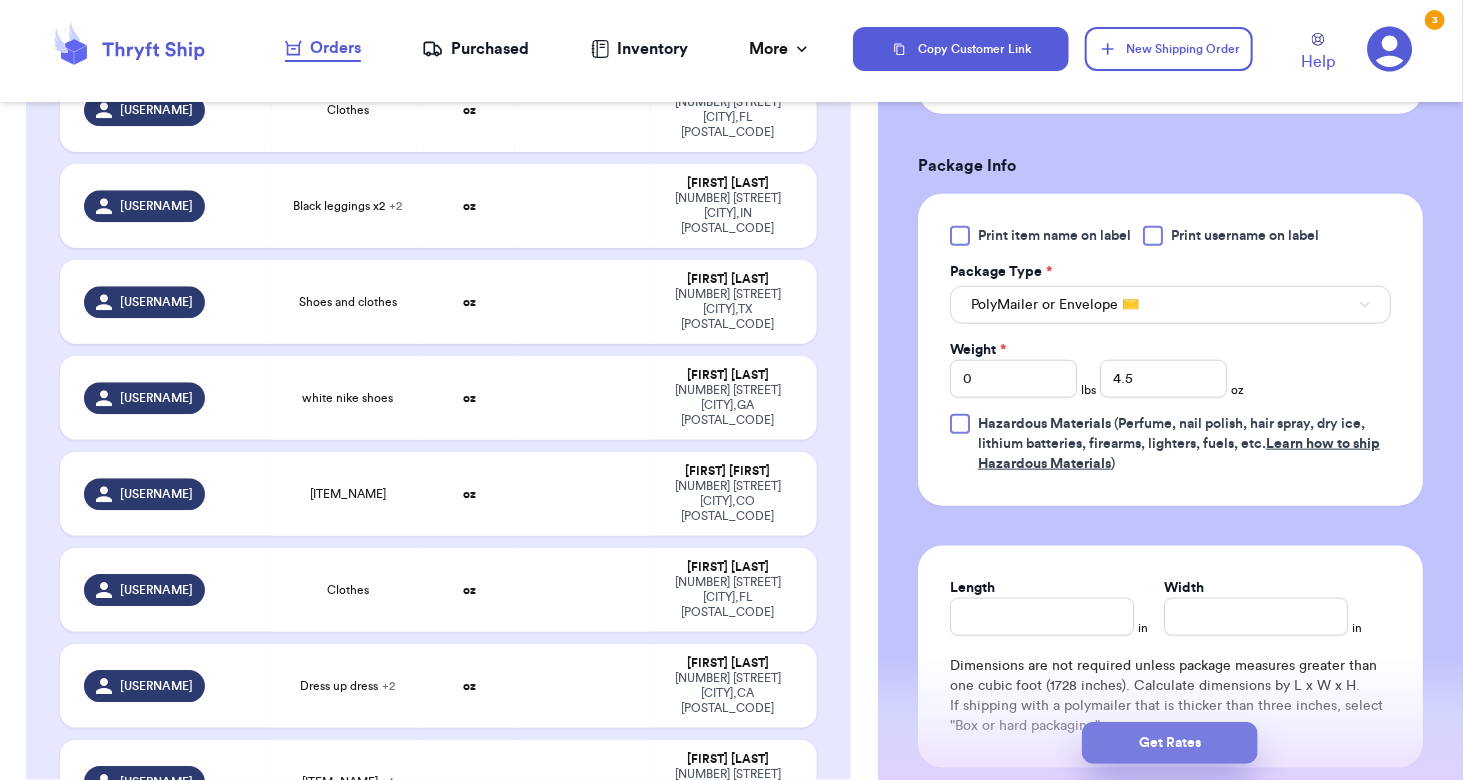 click on "Get Rates" at bounding box center (1170, 743) 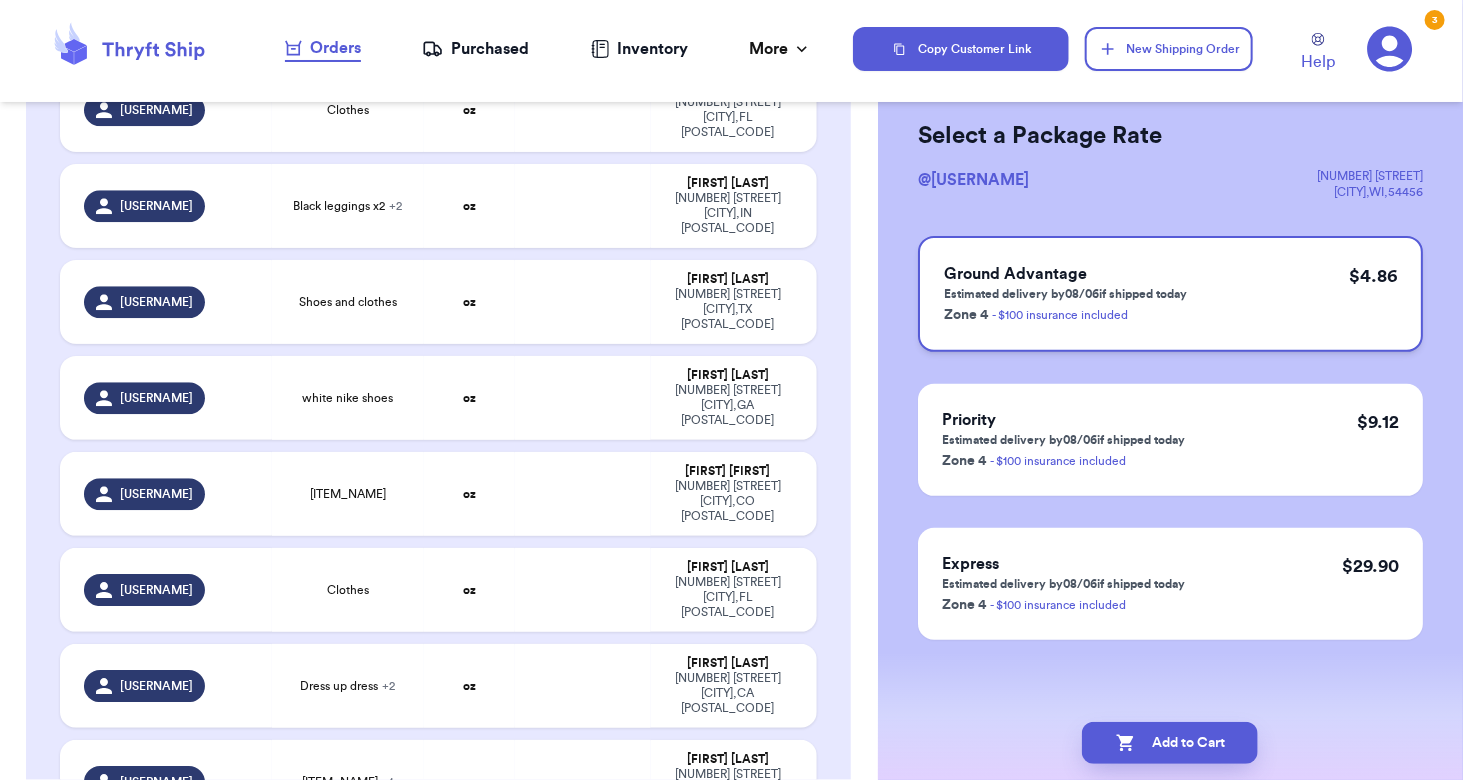 scroll, scrollTop: 0, scrollLeft: 0, axis: both 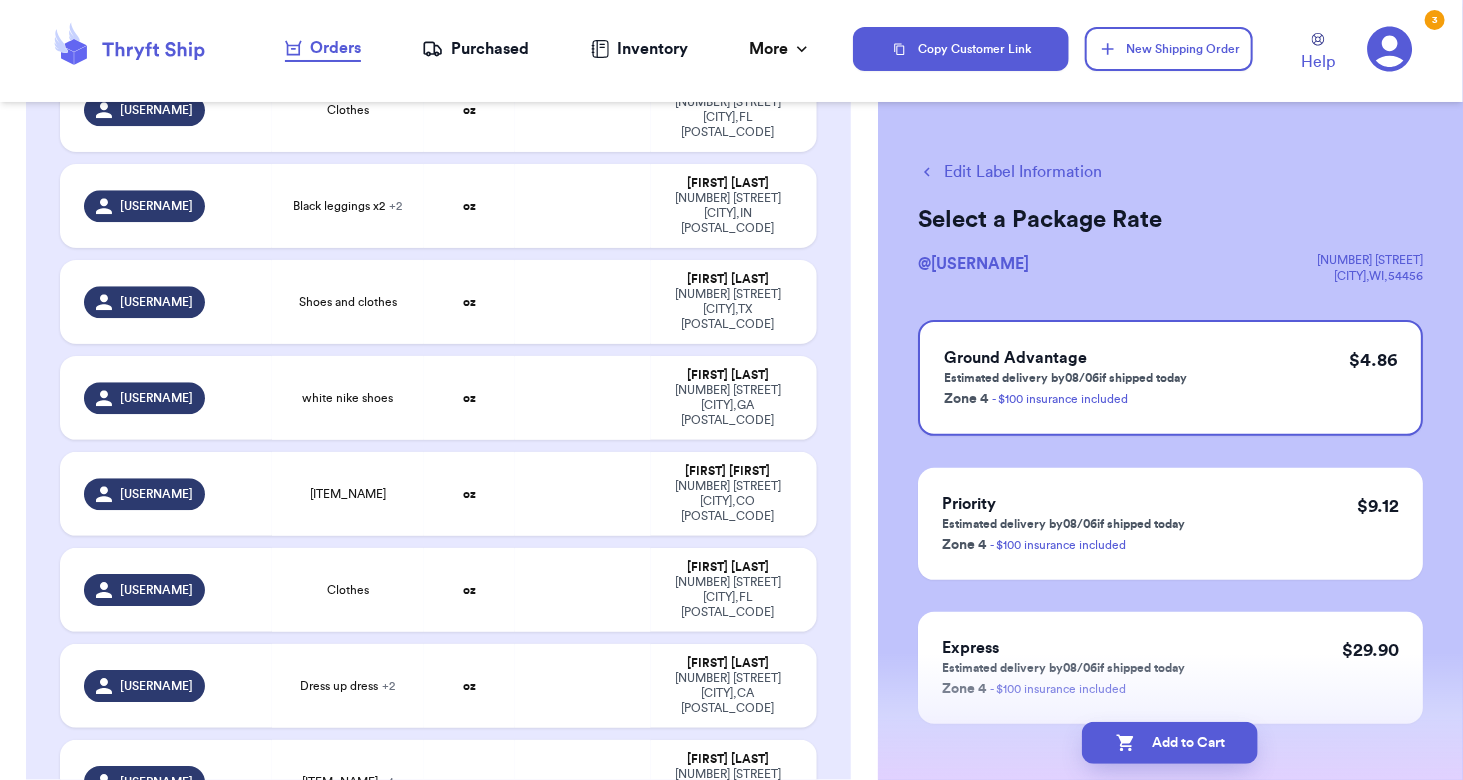 click on "Edit Label Information" at bounding box center [1010, 172] 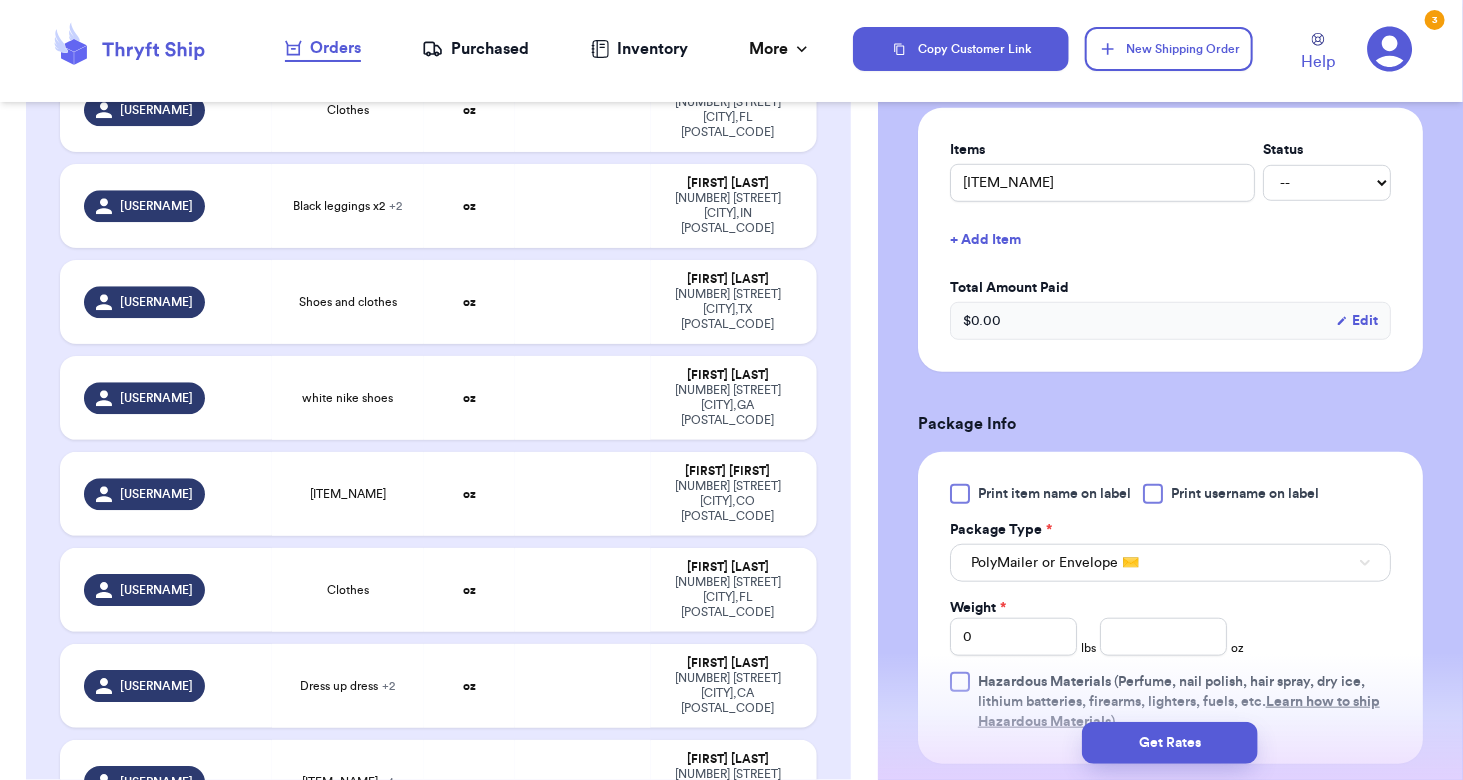 scroll, scrollTop: 633, scrollLeft: 0, axis: vertical 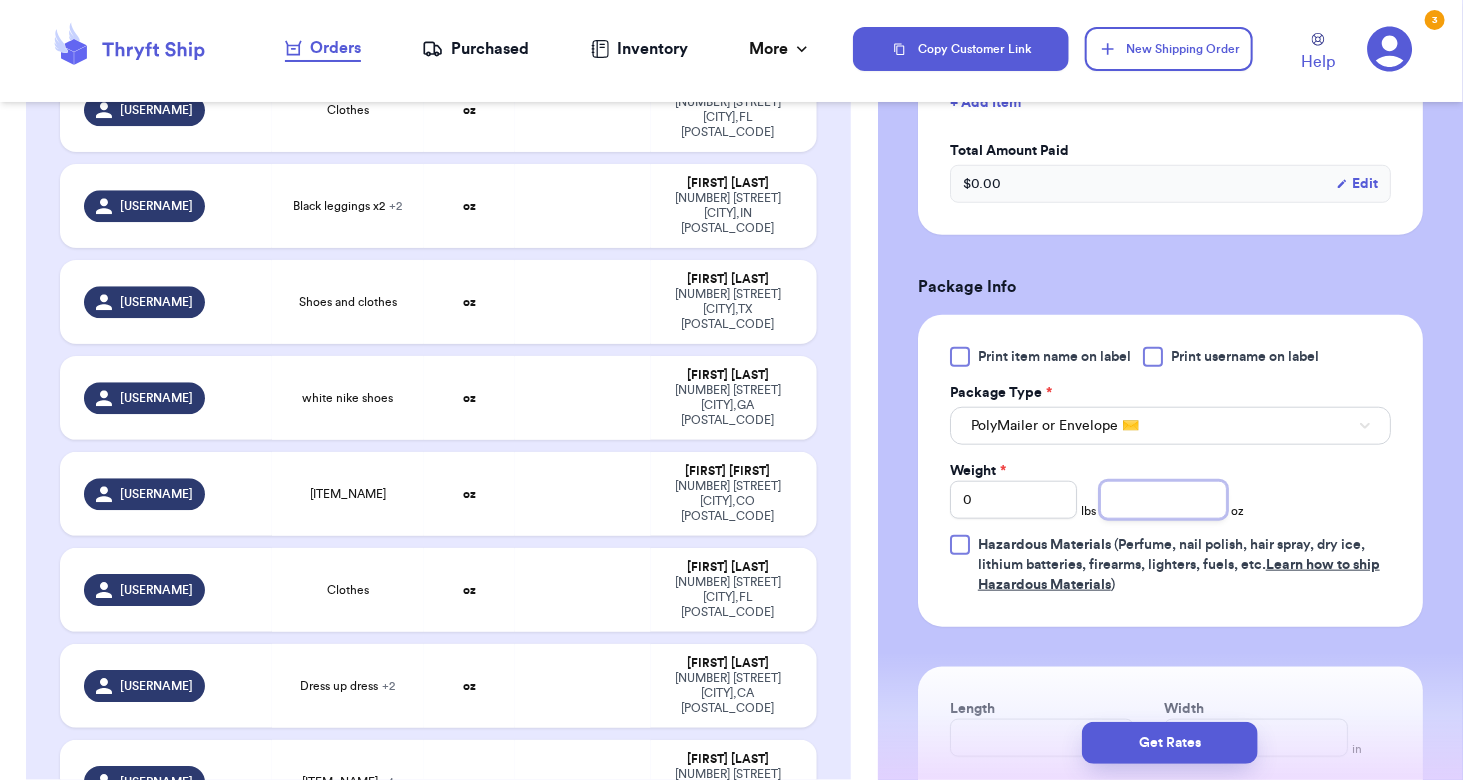 click on "[PRICE]" at bounding box center [1163, 500] 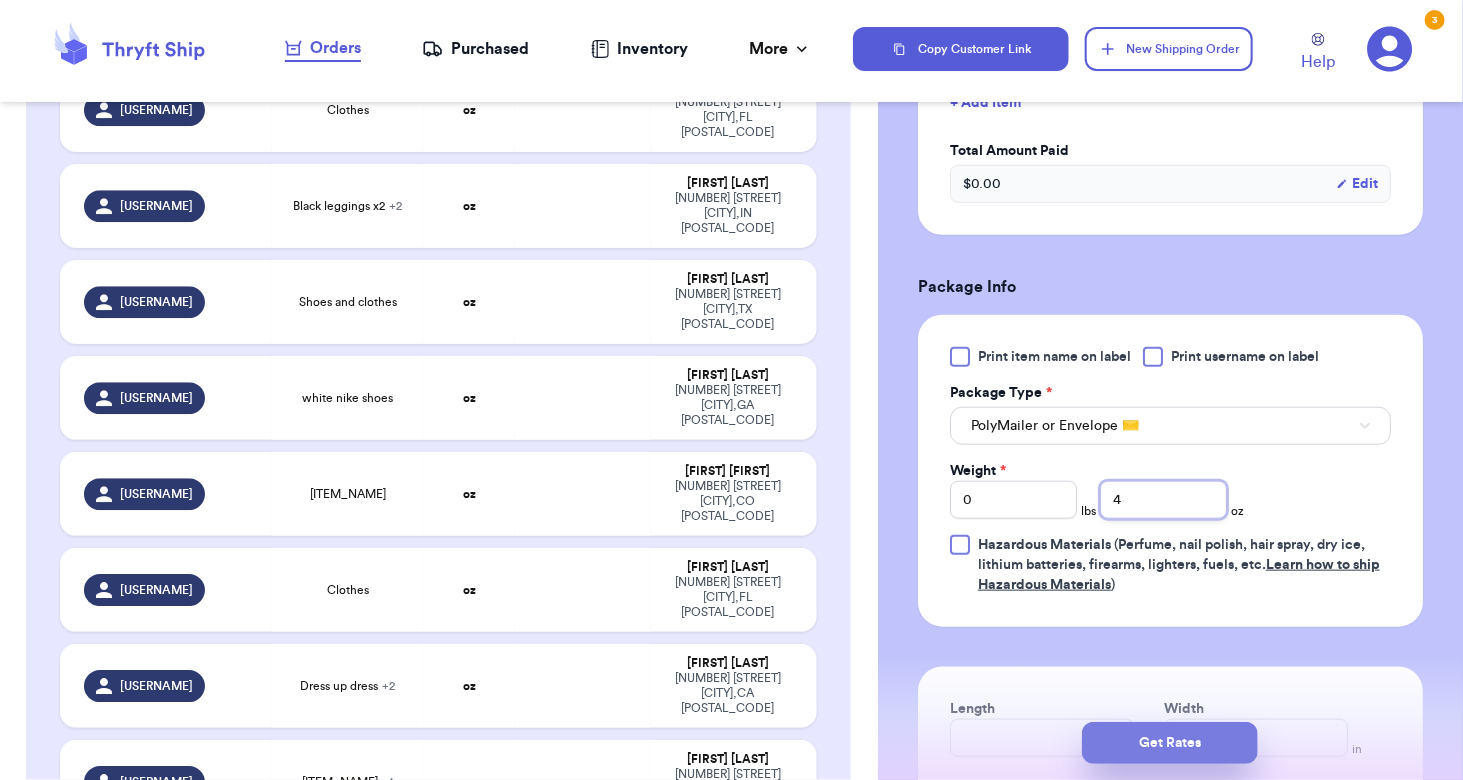 type on "4" 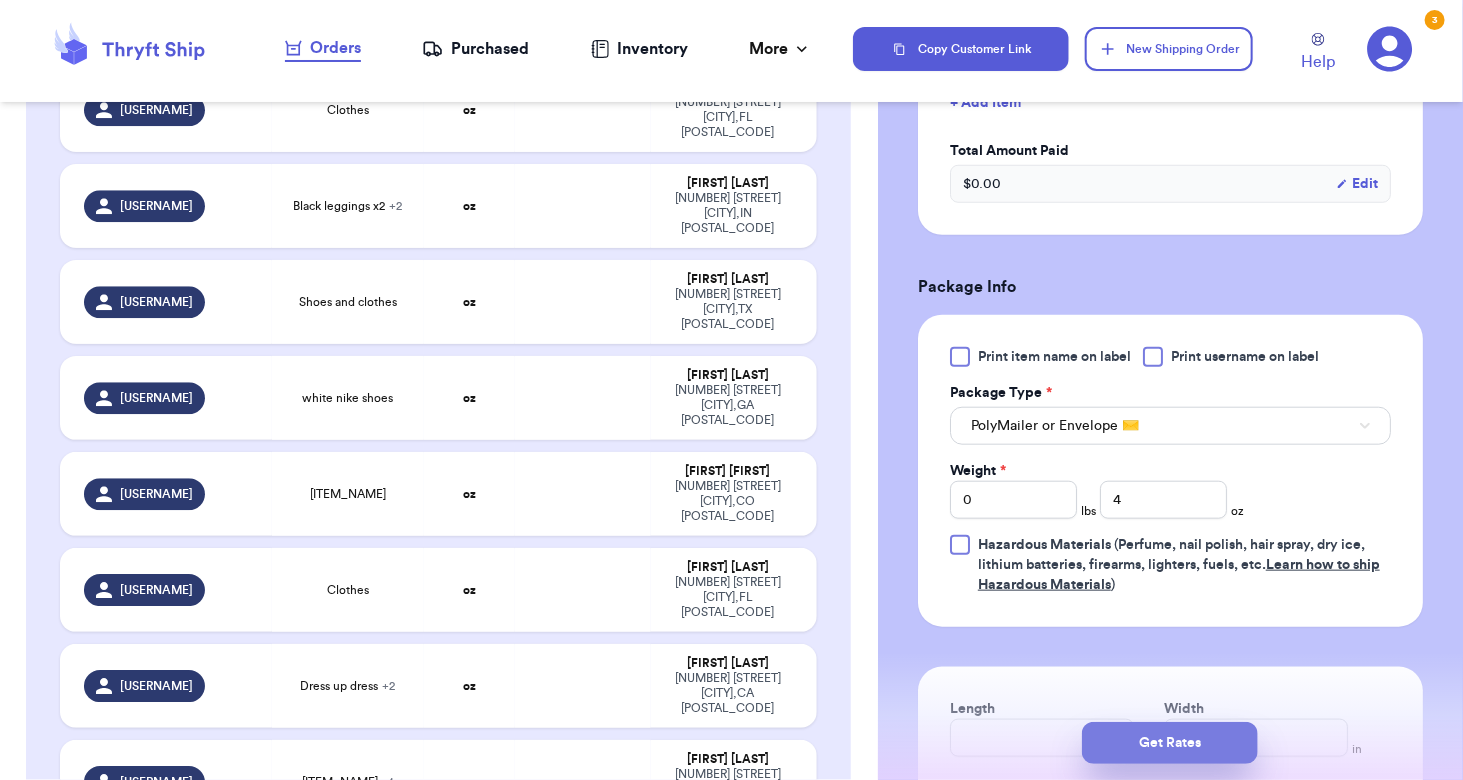 click on "Get Rates" at bounding box center [1170, 743] 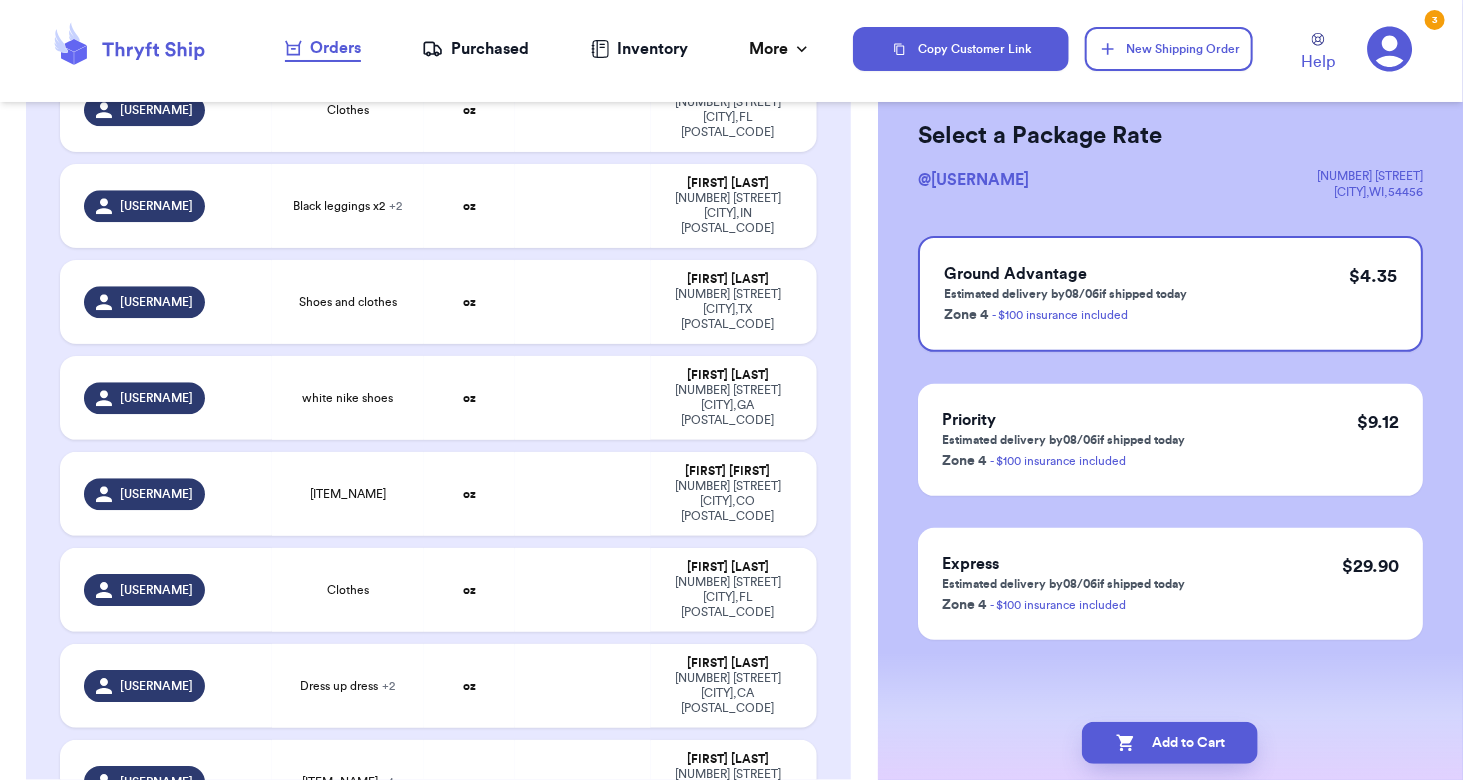 scroll, scrollTop: 0, scrollLeft: 0, axis: both 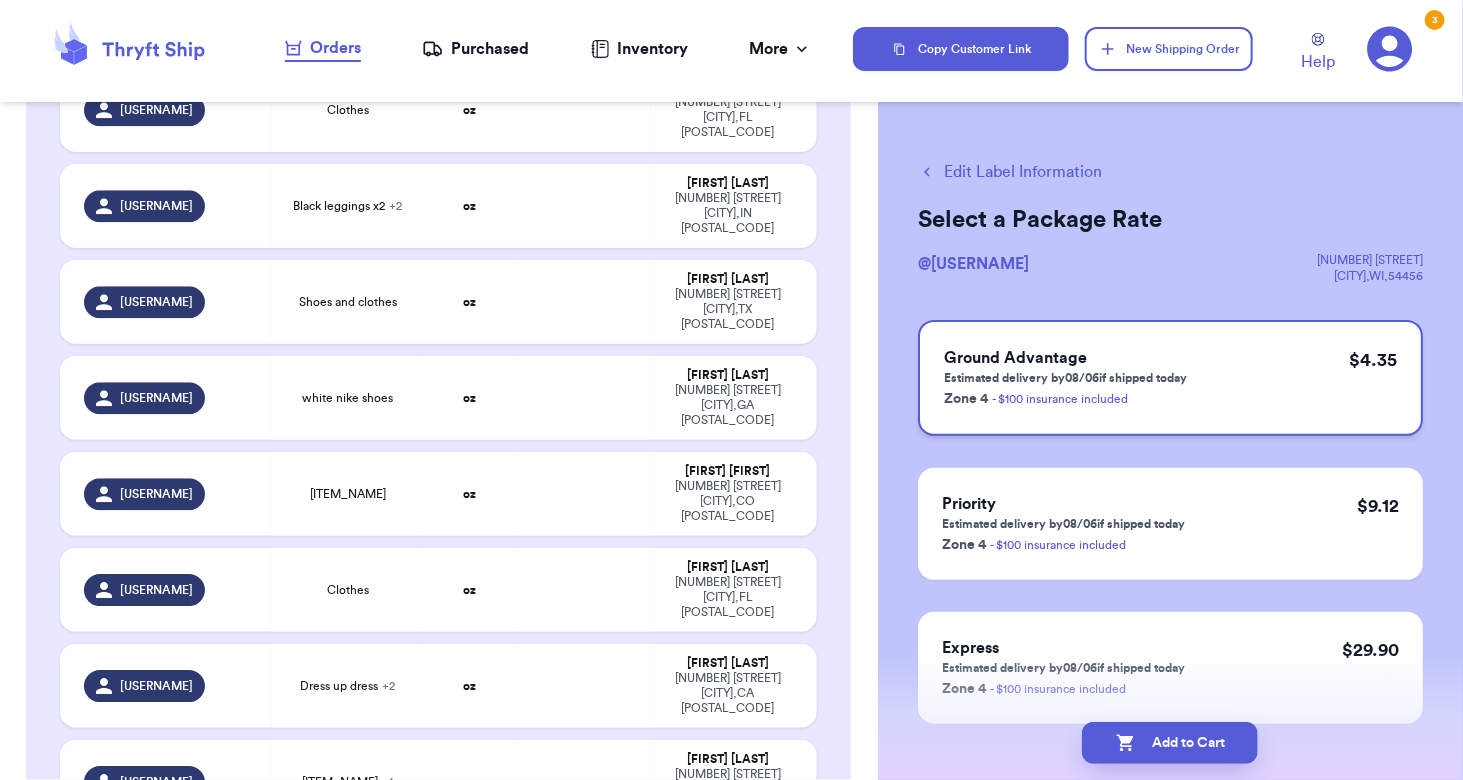 click on "Ground Advantage Estimated delivery by [DATE] if shipped today Zone 4 - $[NUMBER] insurance included $[PRICE]" at bounding box center [1170, 378] 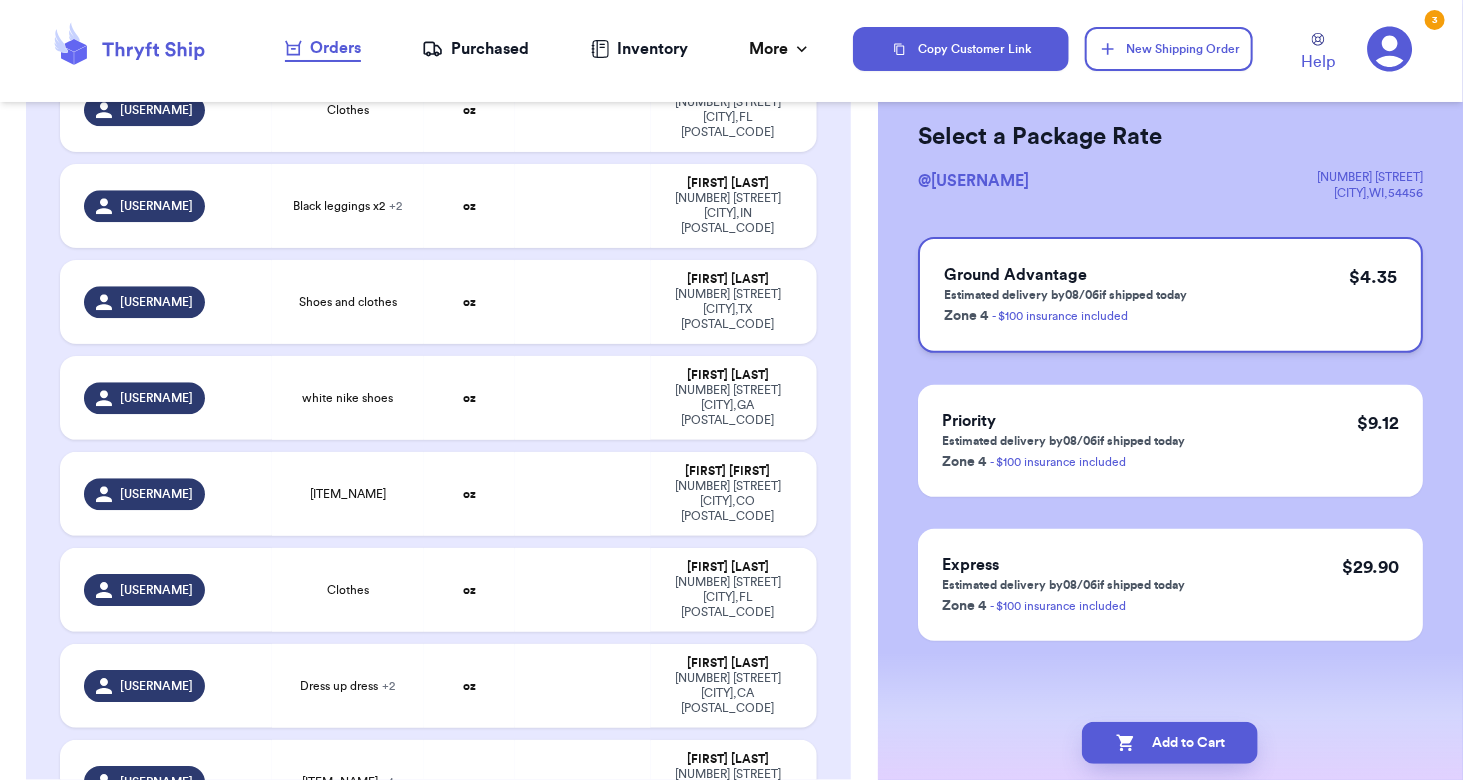 scroll, scrollTop: 0, scrollLeft: 0, axis: both 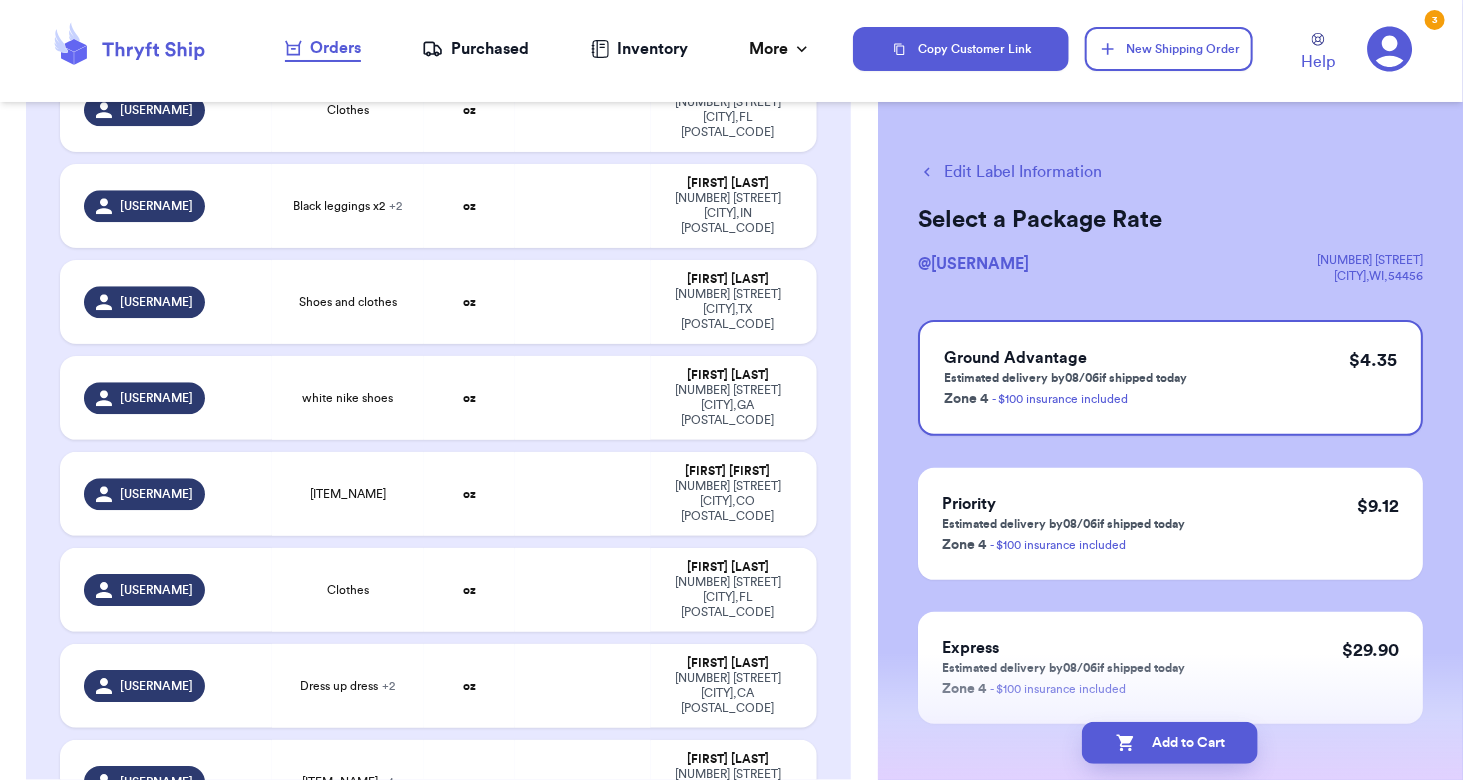 click on "Edit Label Information" at bounding box center [1010, 172] 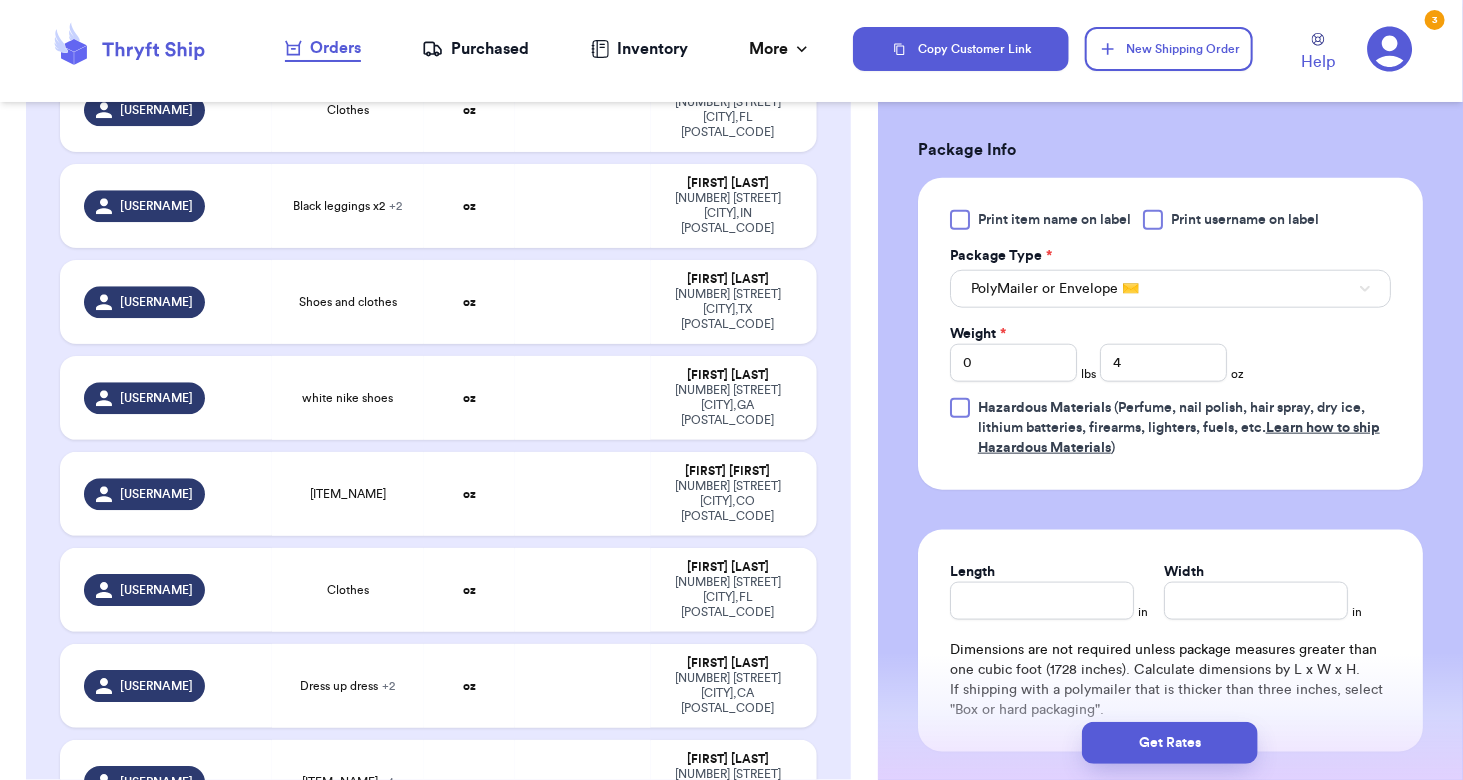 scroll, scrollTop: 770, scrollLeft: 0, axis: vertical 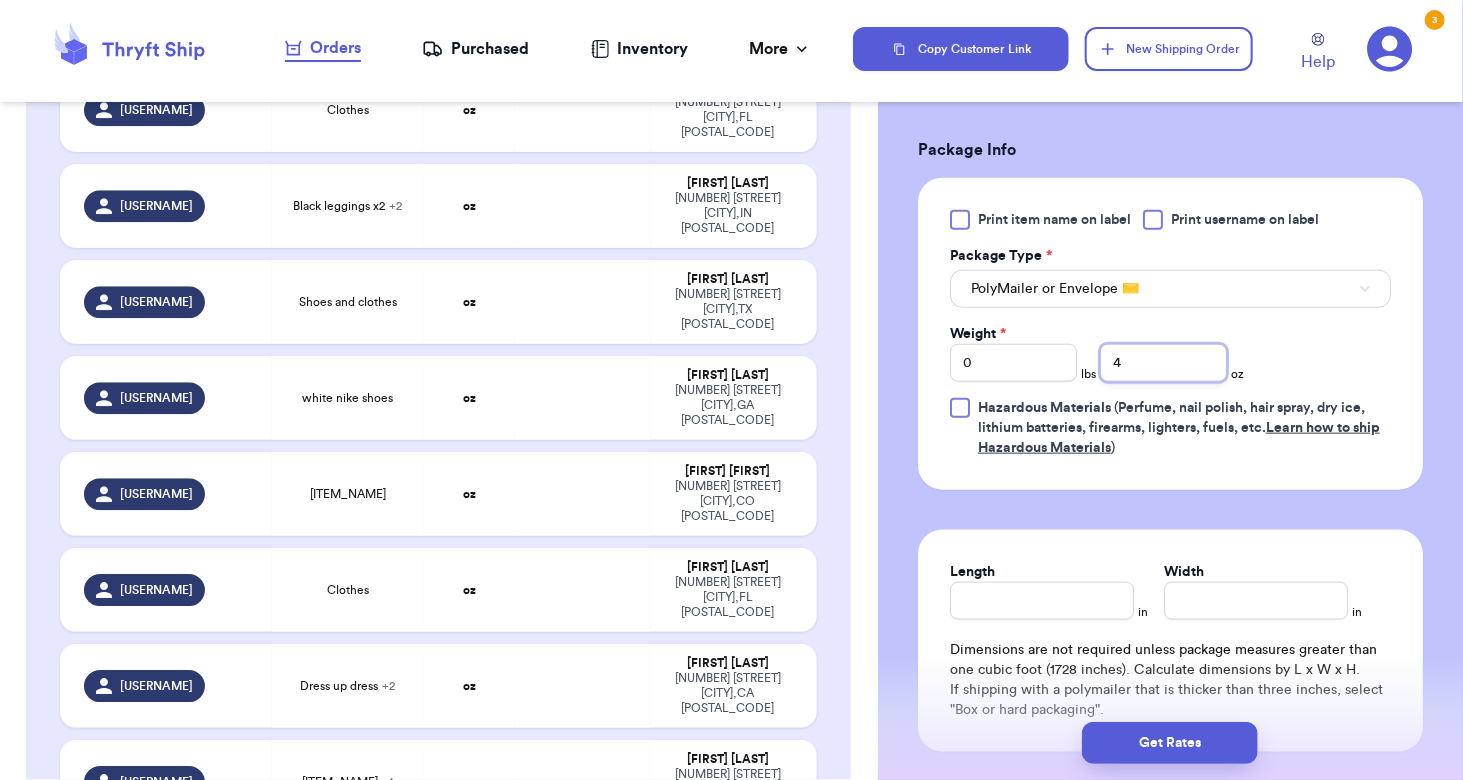 click on "4" at bounding box center (1163, 363) 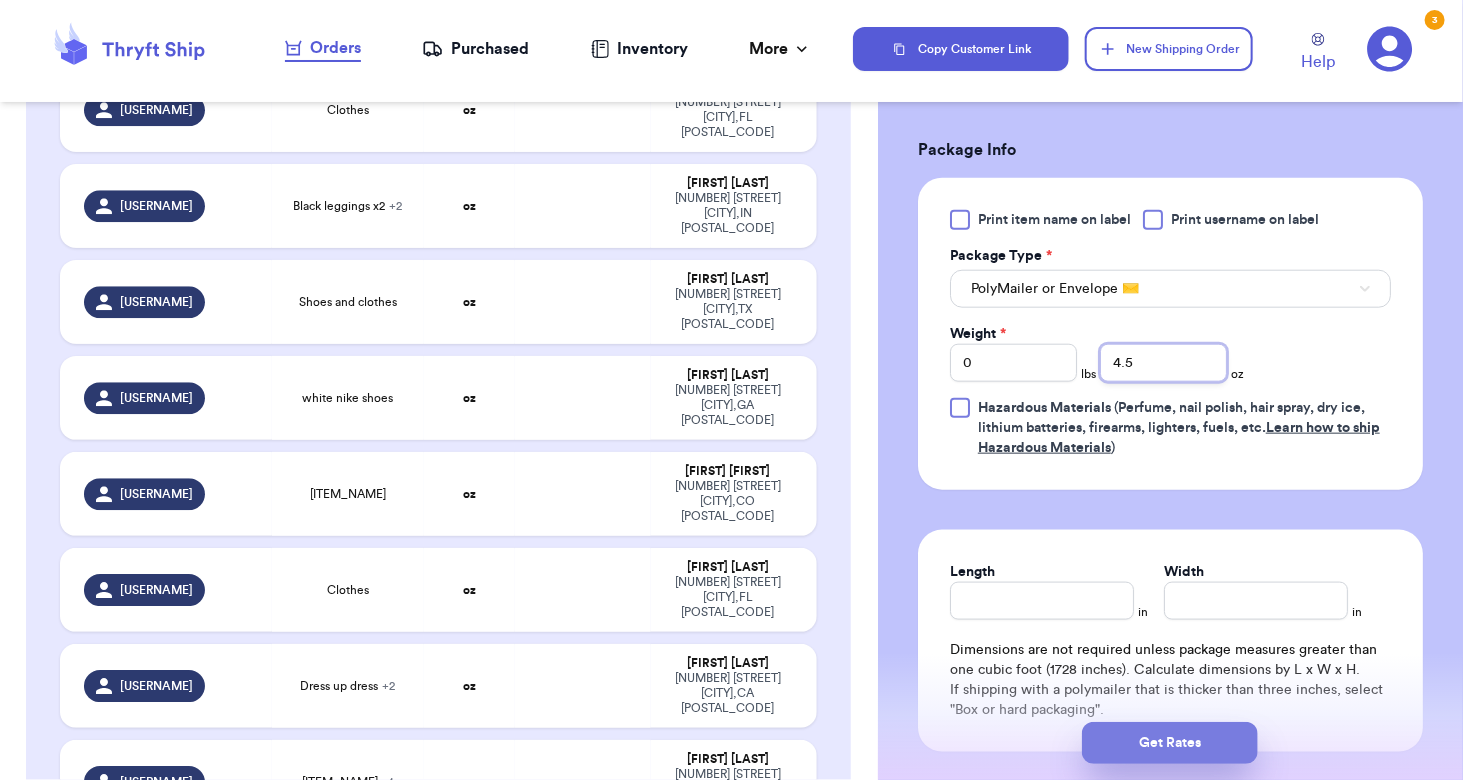 type on "4.5" 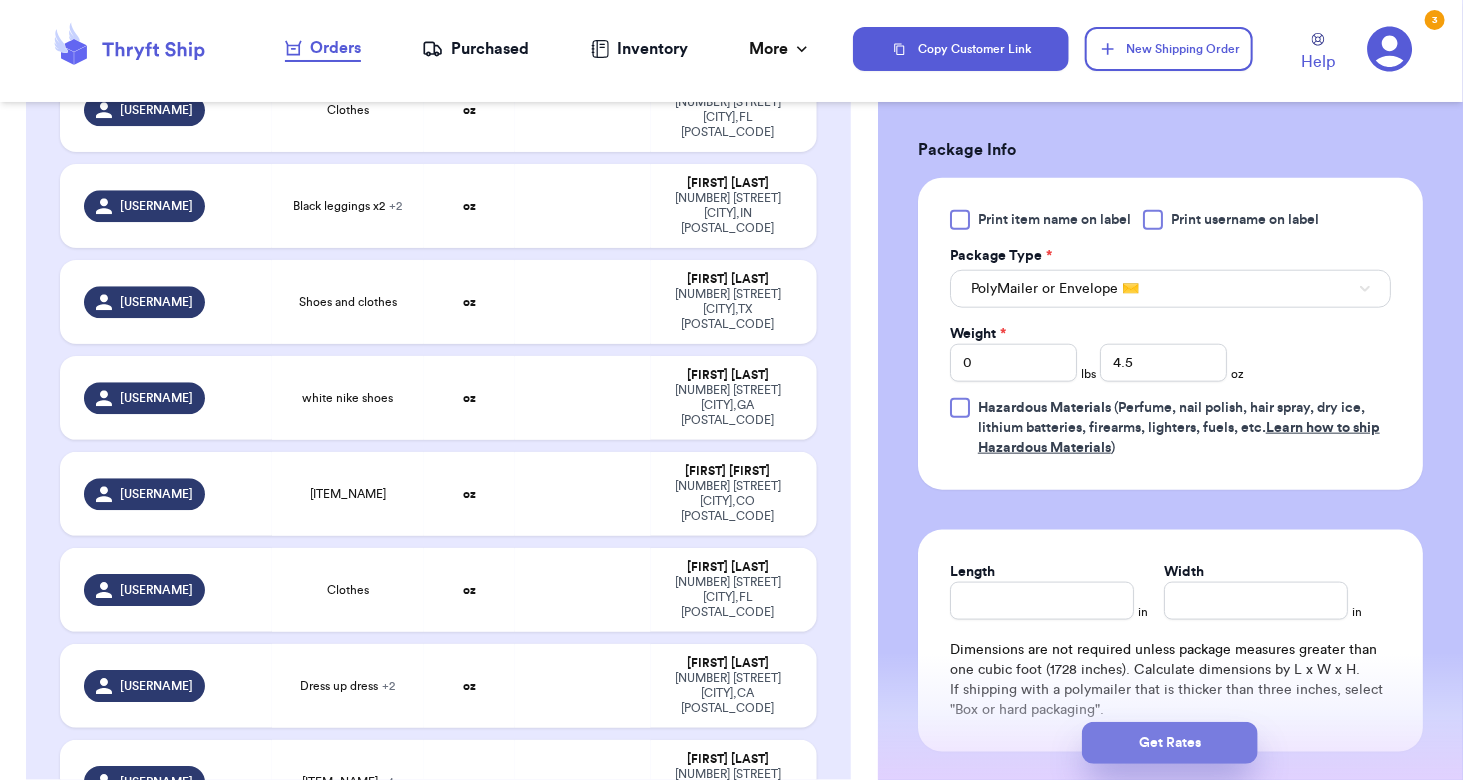 click on "Get Rates" at bounding box center [1170, 743] 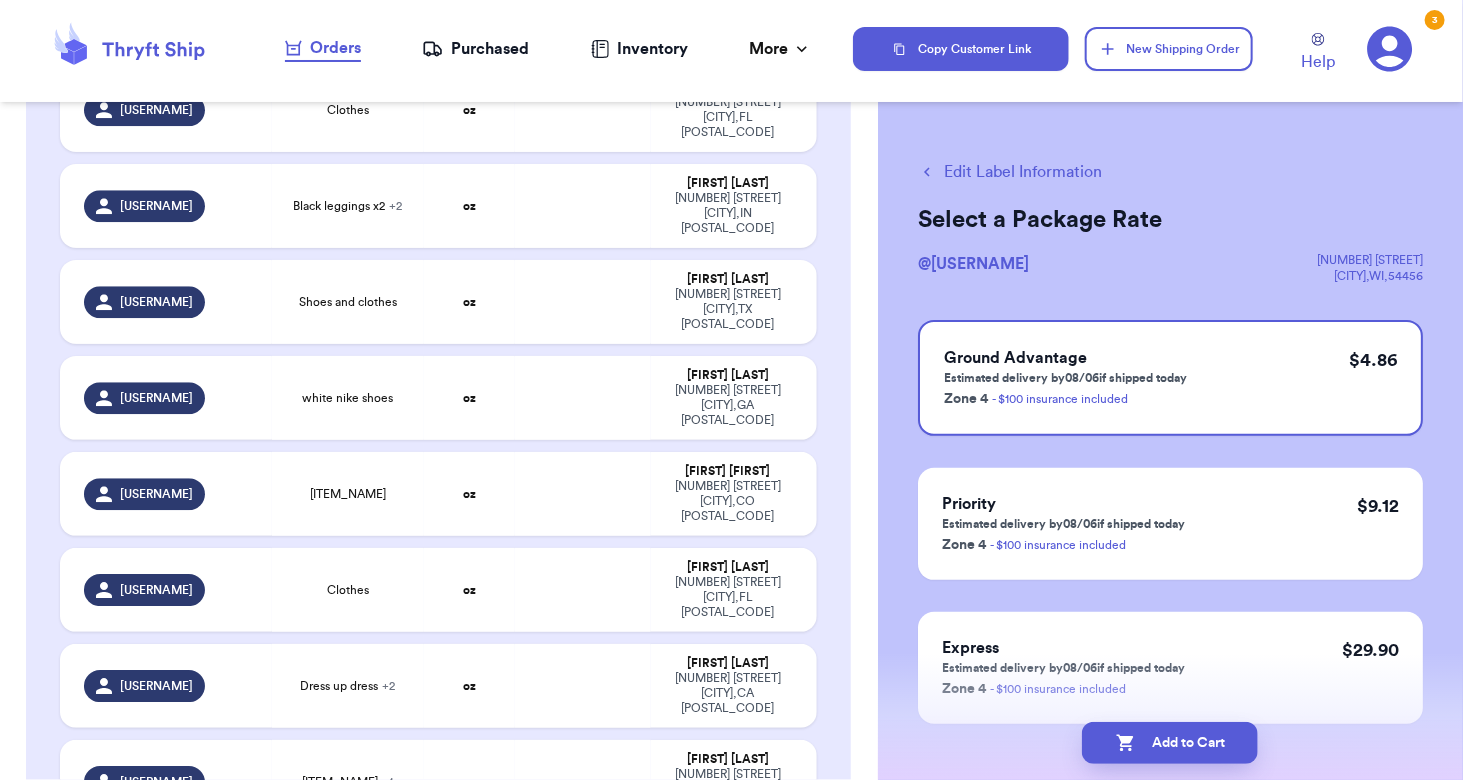 scroll, scrollTop: 83, scrollLeft: 0, axis: vertical 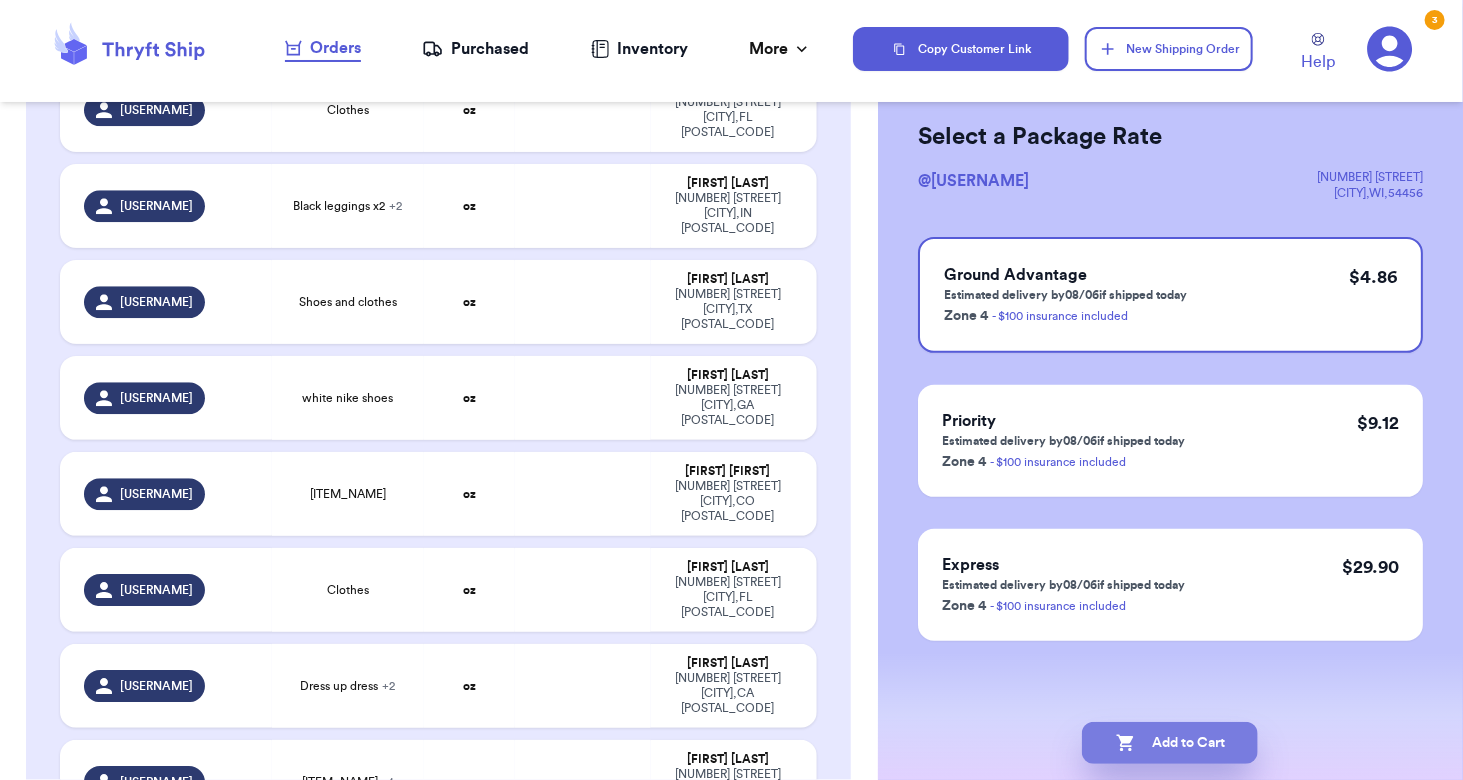 click on "Add to Cart" at bounding box center (1170, 743) 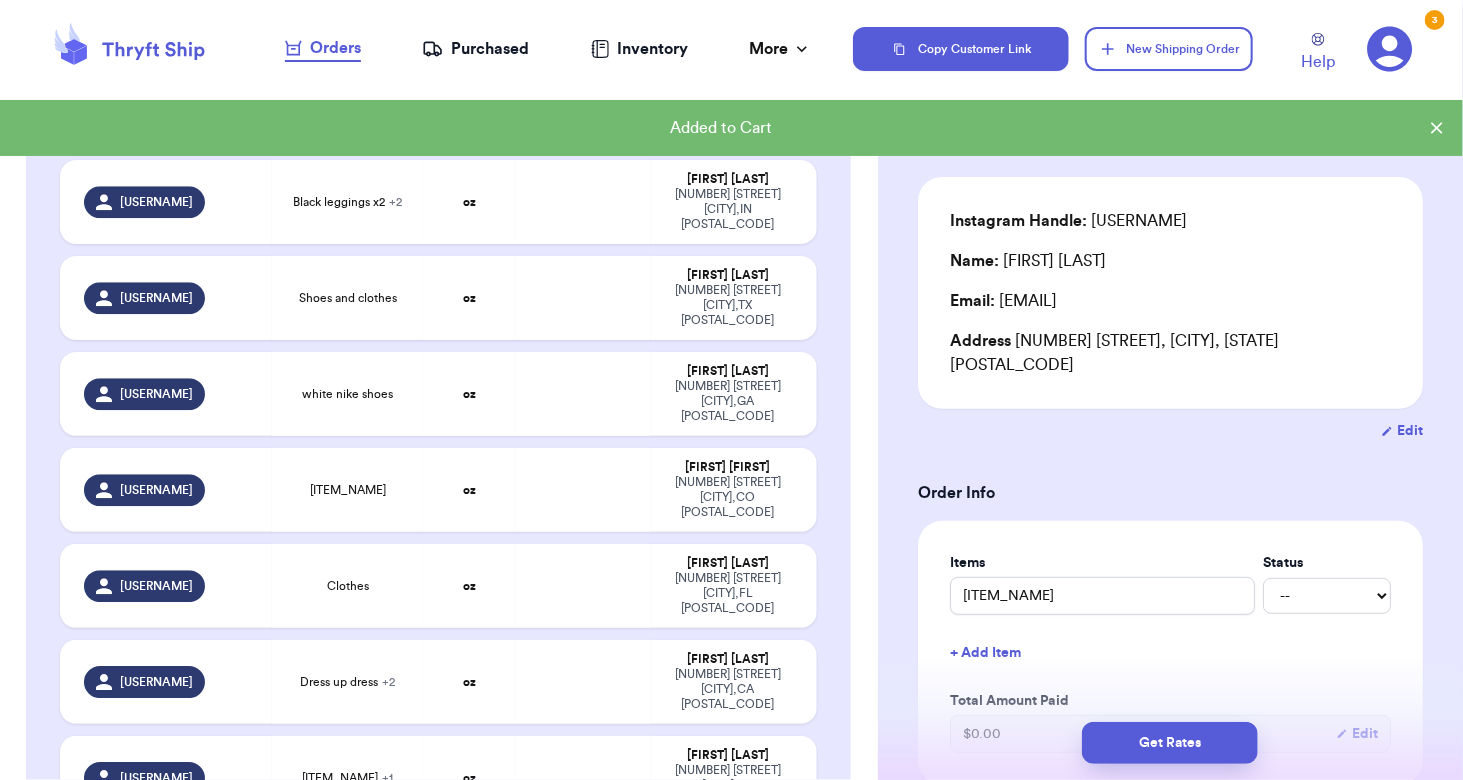 click on "Checkout ( 1 )" at bounding box center (745, 1336) 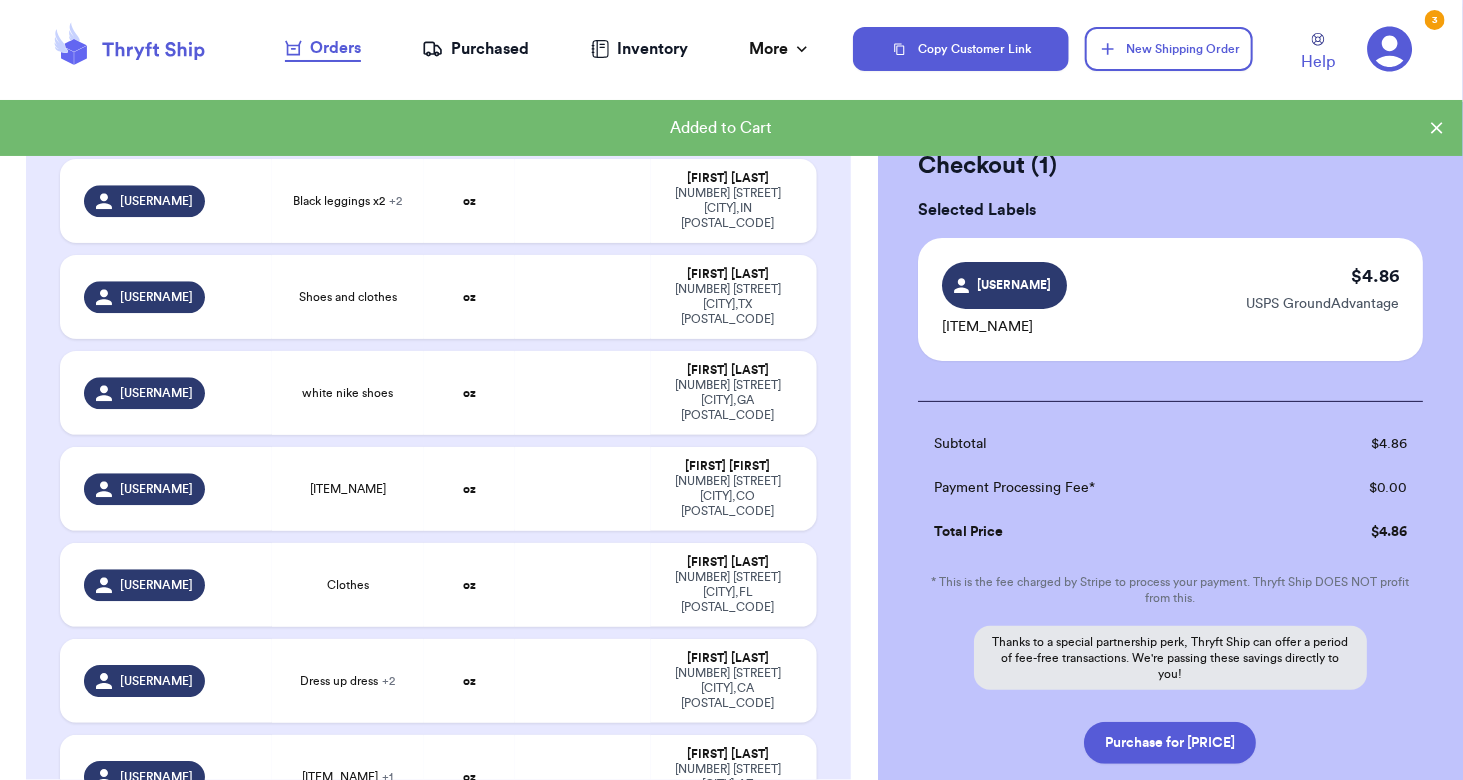 scroll, scrollTop: 133, scrollLeft: 0, axis: vertical 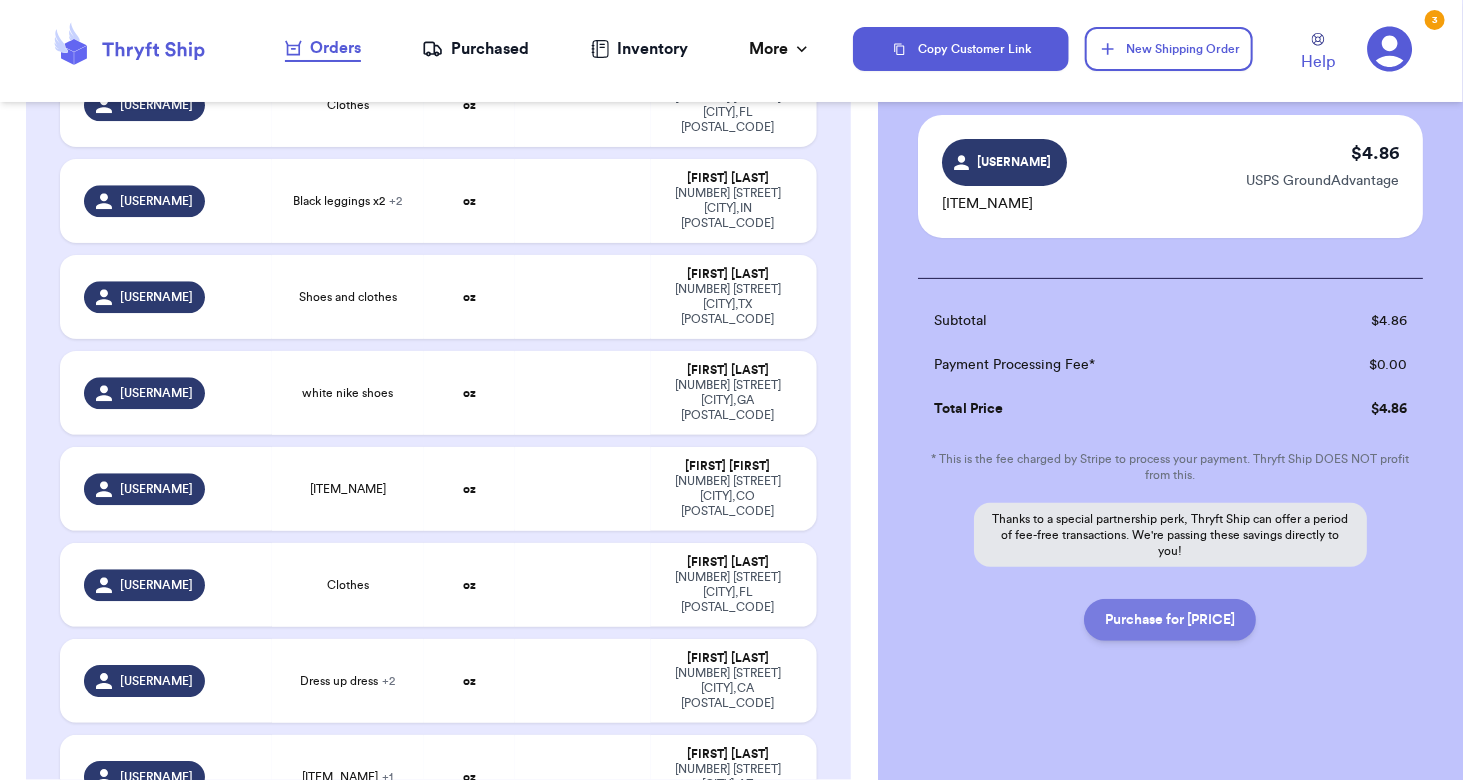 click on "Purchase for [PRICE]" at bounding box center [1170, 620] 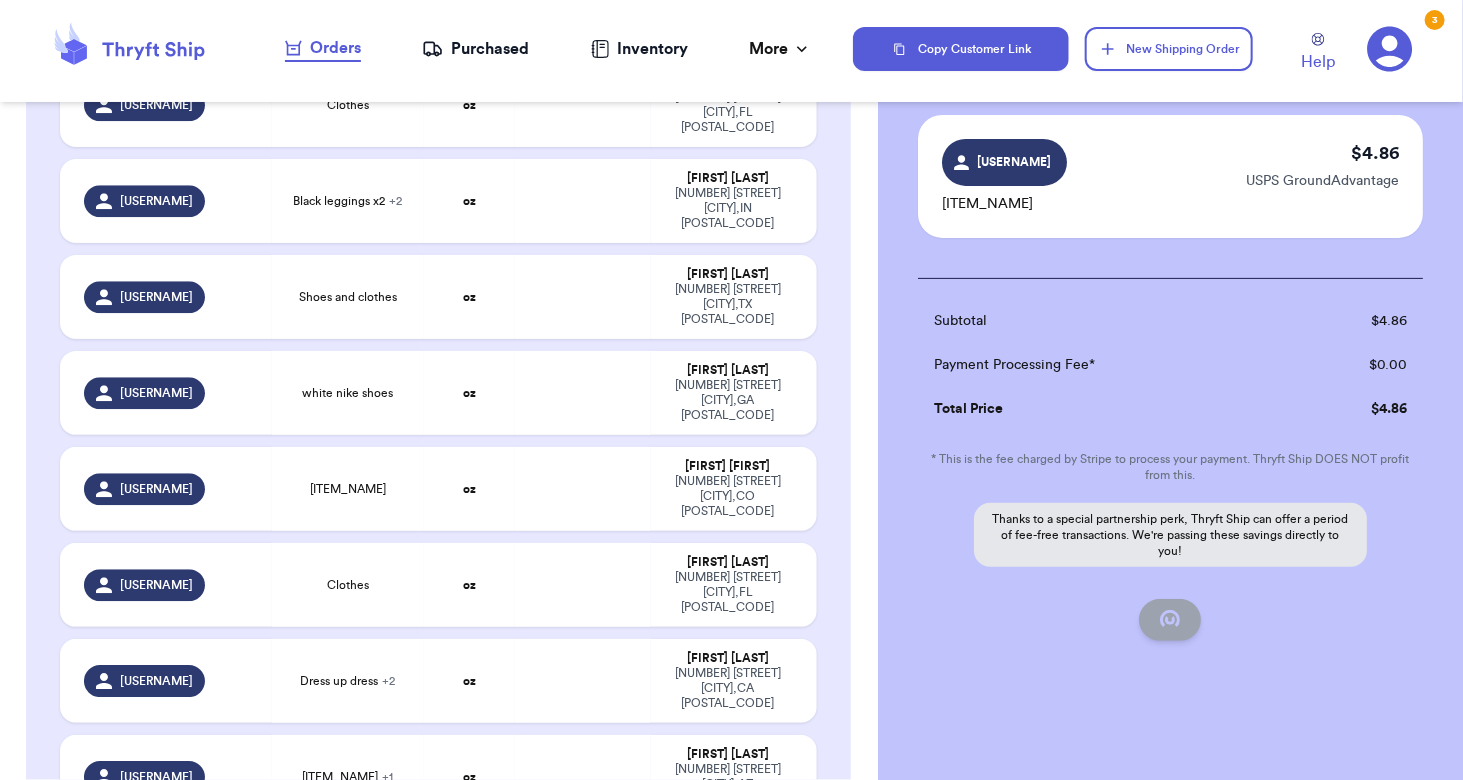 checkbox on "false" 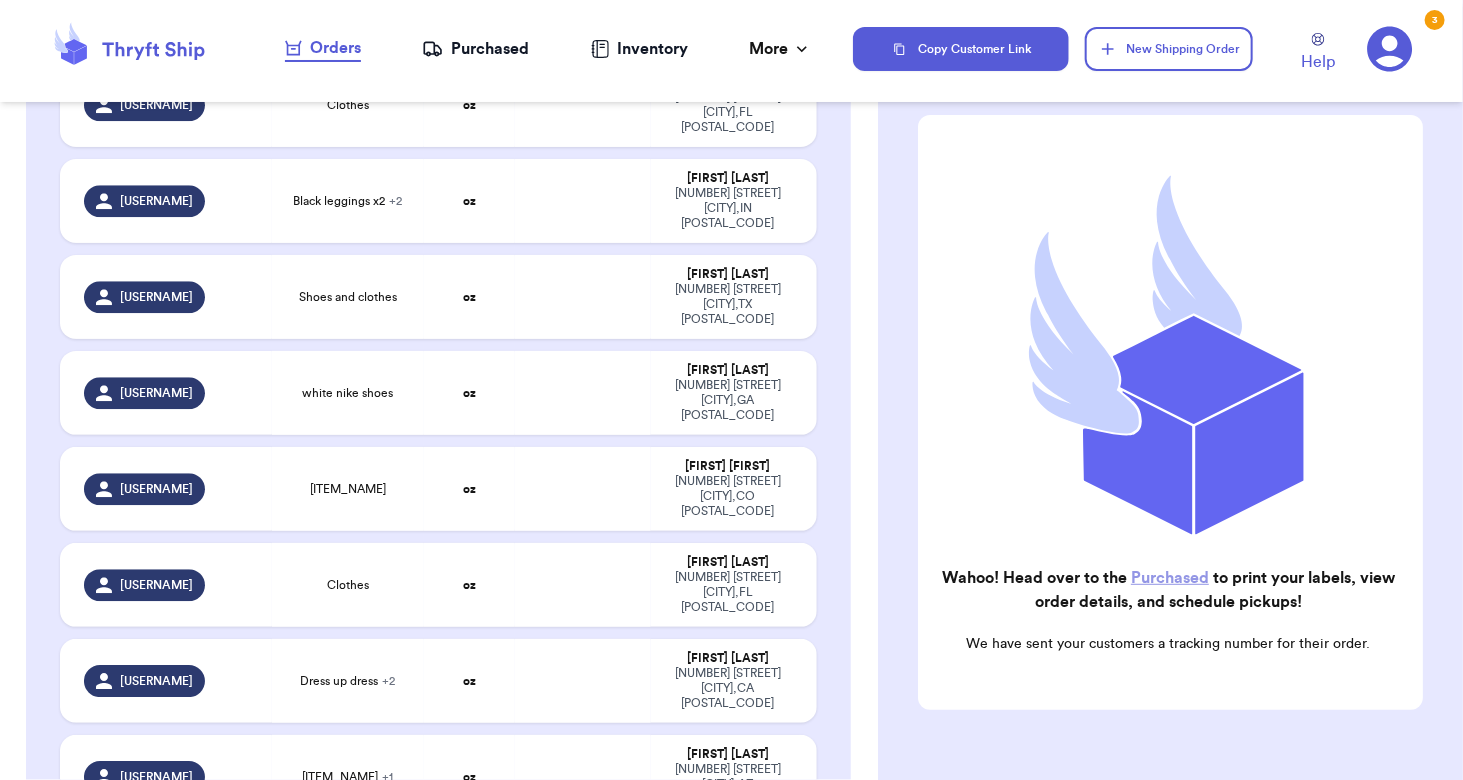 checkbox on "true" 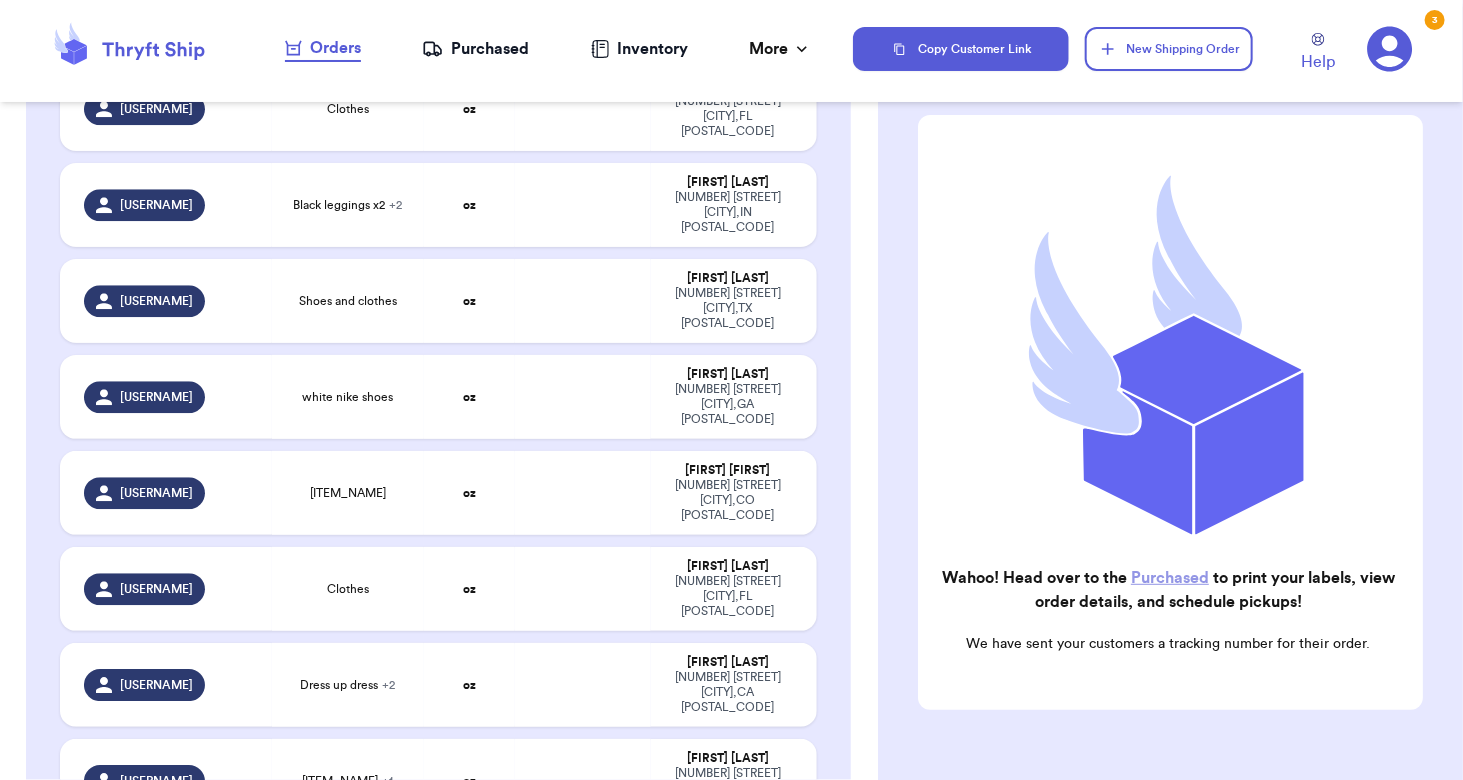scroll, scrollTop: 0, scrollLeft: 0, axis: both 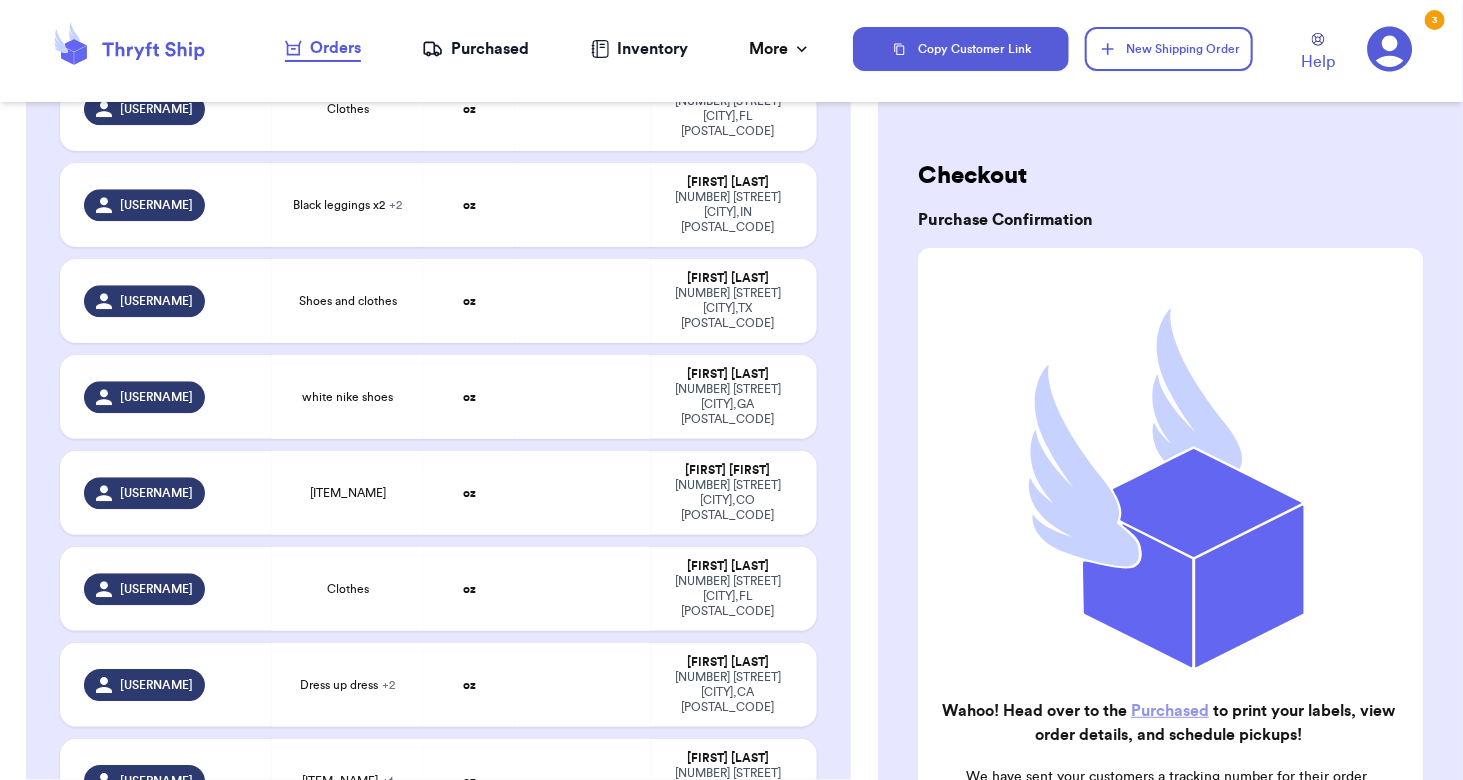 click on "Purchased" at bounding box center (475, 49) 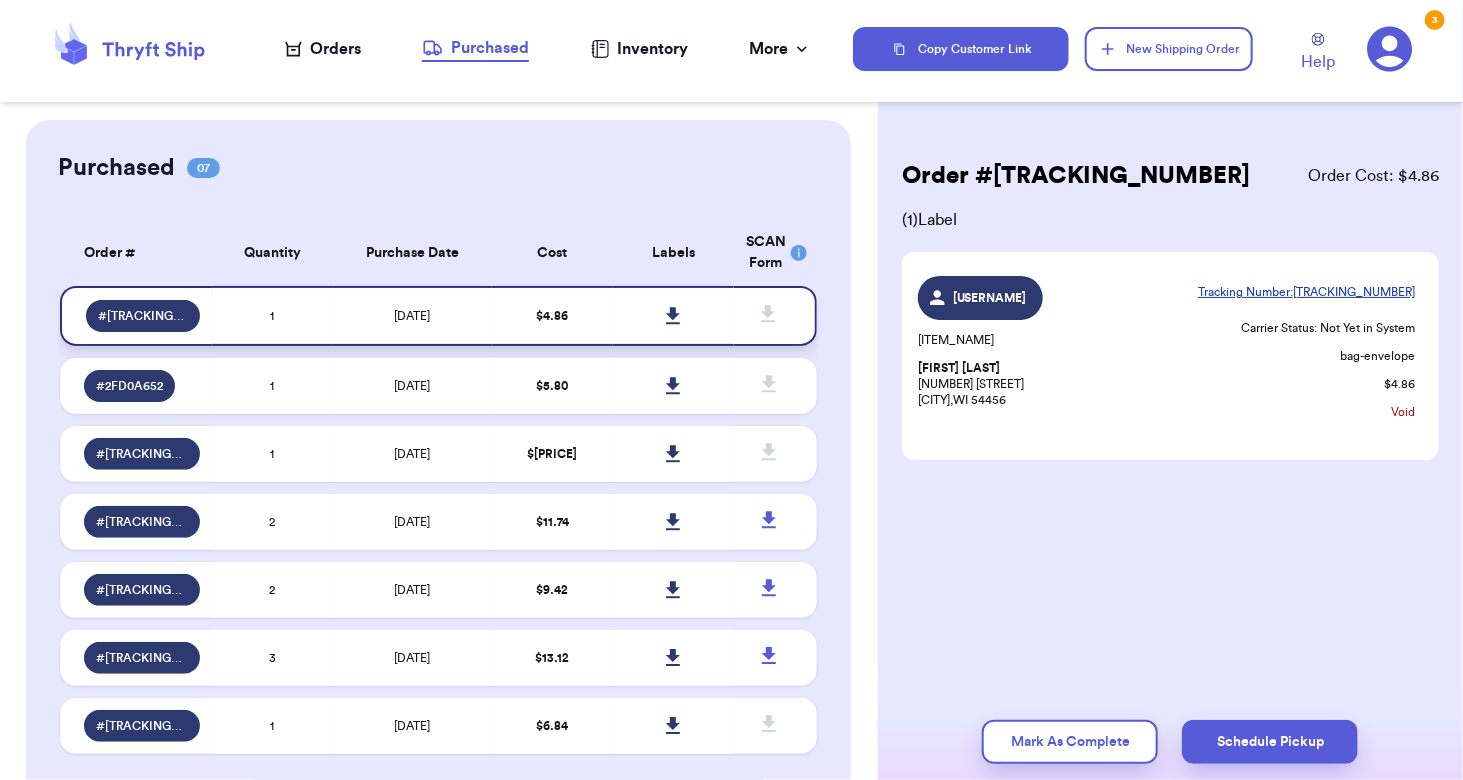 click 